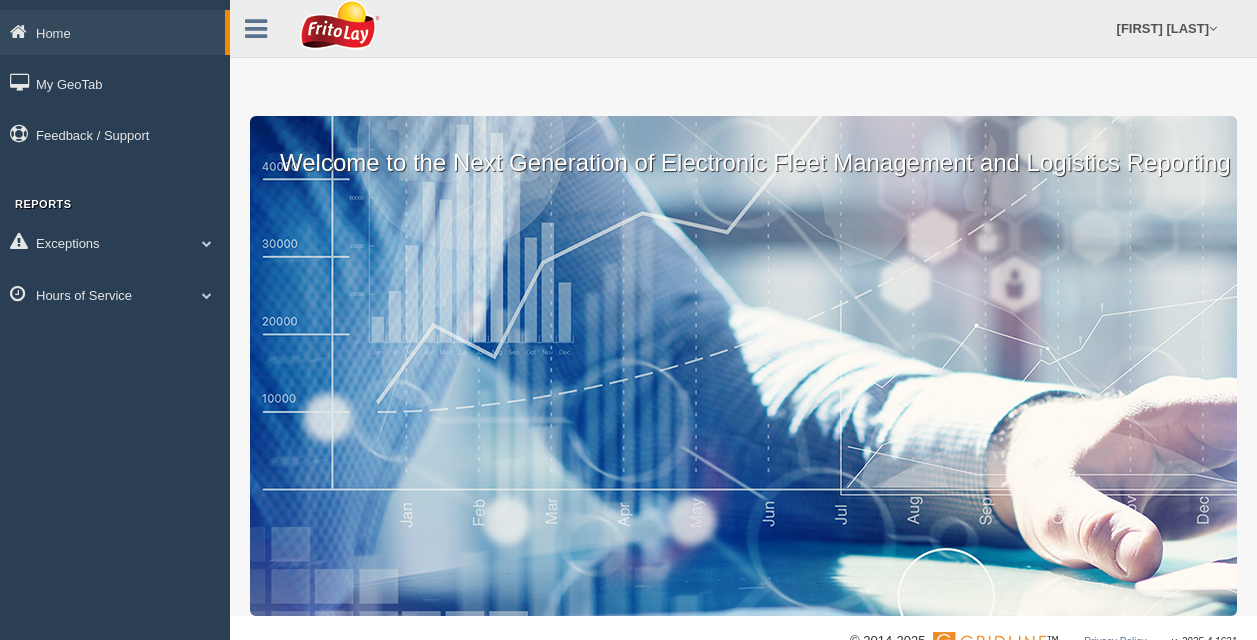 scroll, scrollTop: 0, scrollLeft: 0, axis: both 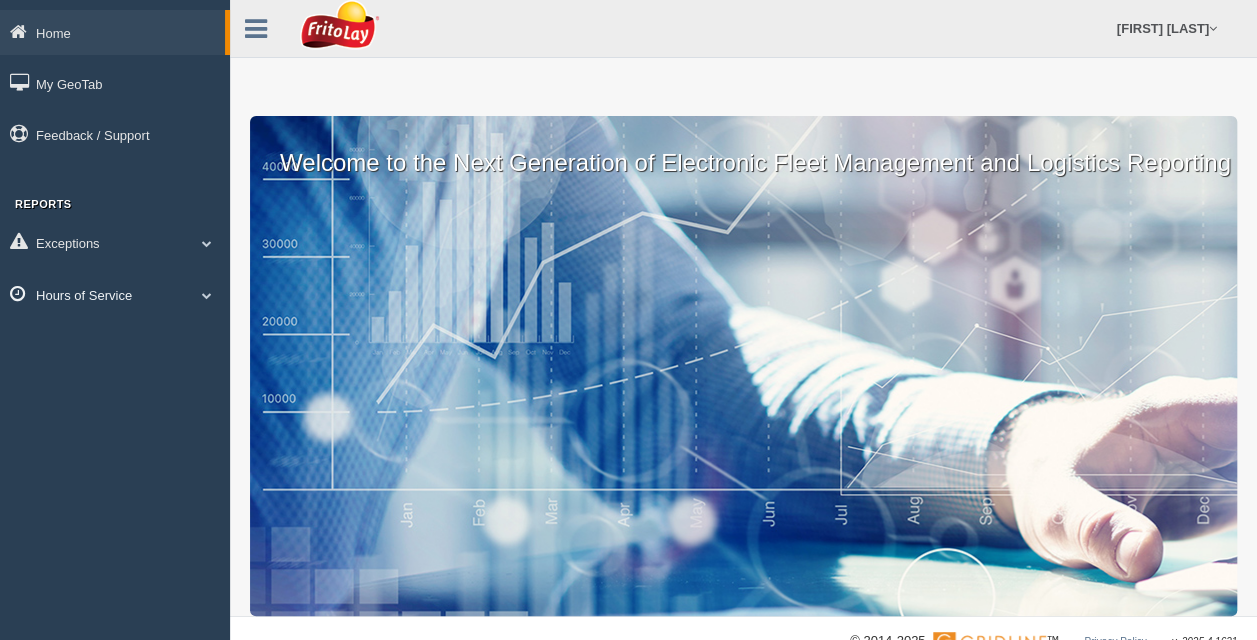 click at bounding box center [207, 295] 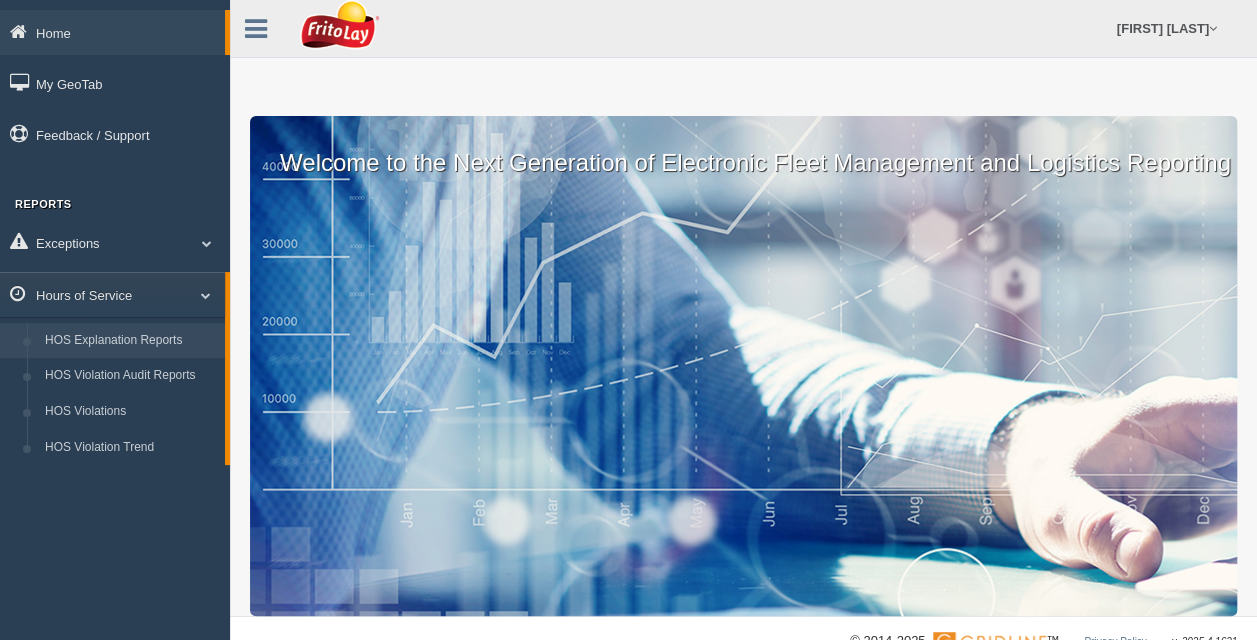 click on "HOS Explanation Reports" at bounding box center [130, 341] 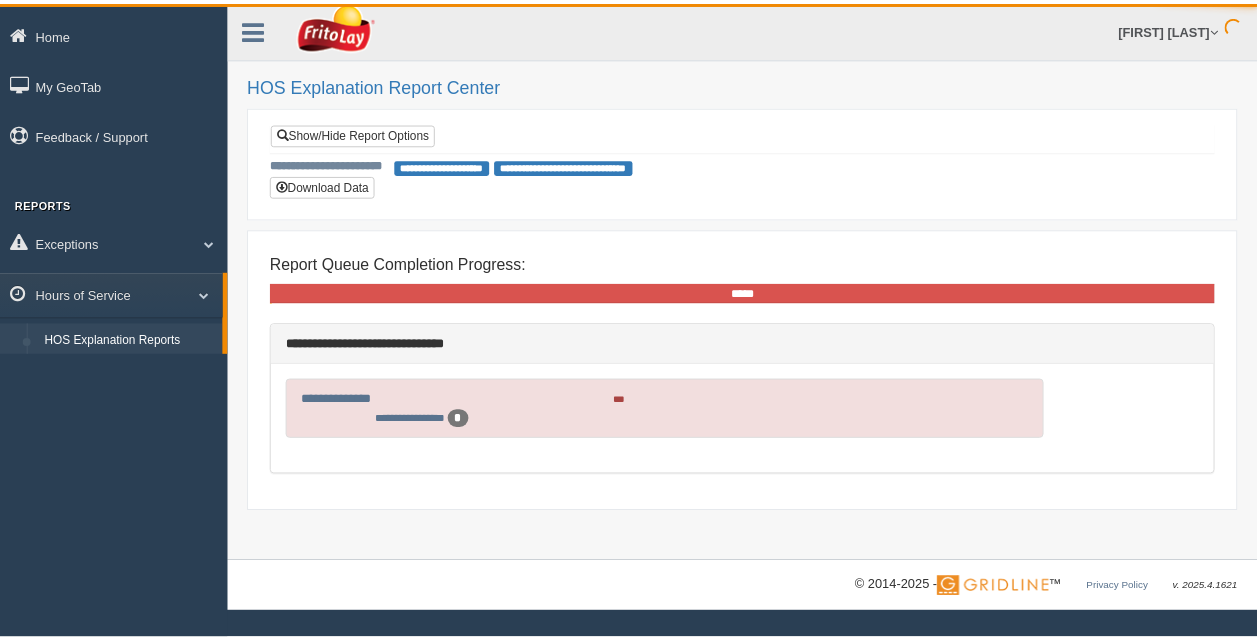 scroll, scrollTop: 0, scrollLeft: 0, axis: both 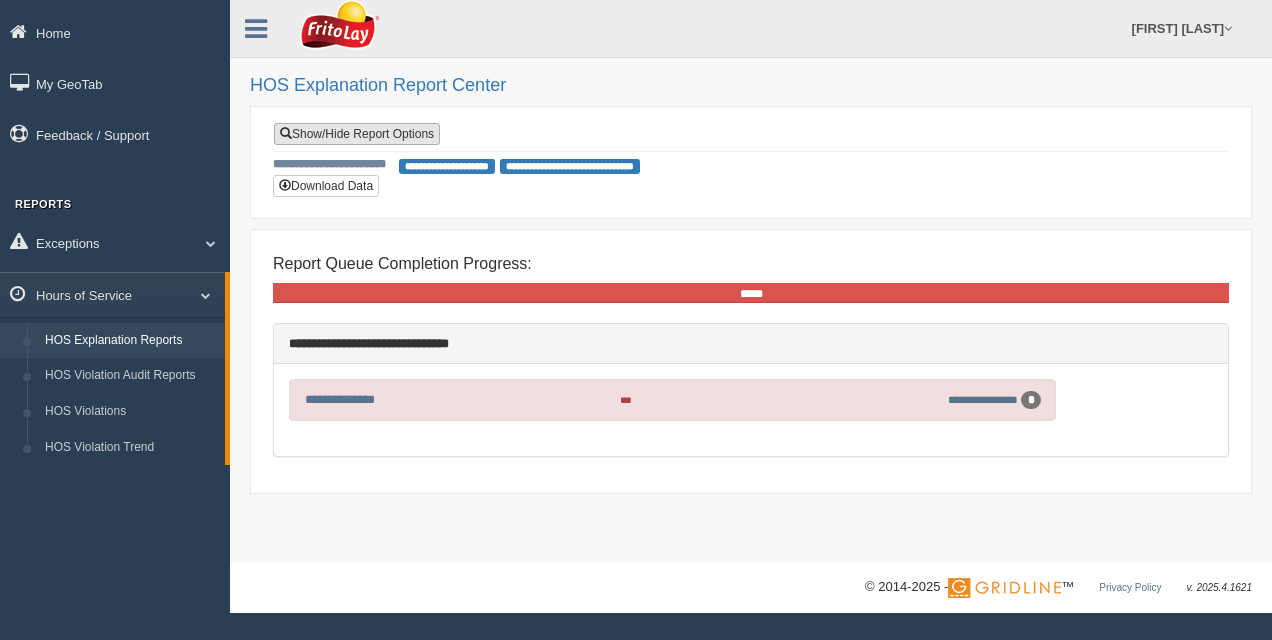 click on "Show/Hide Report Options" at bounding box center (357, 134) 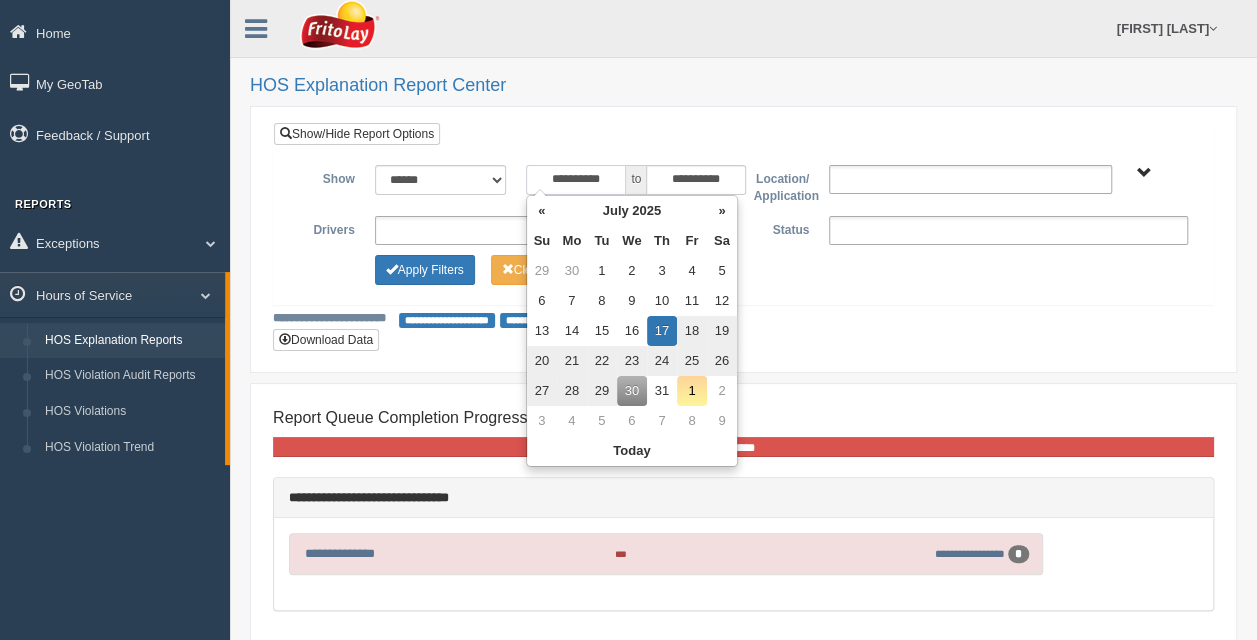 click on "**********" at bounding box center (576, 180) 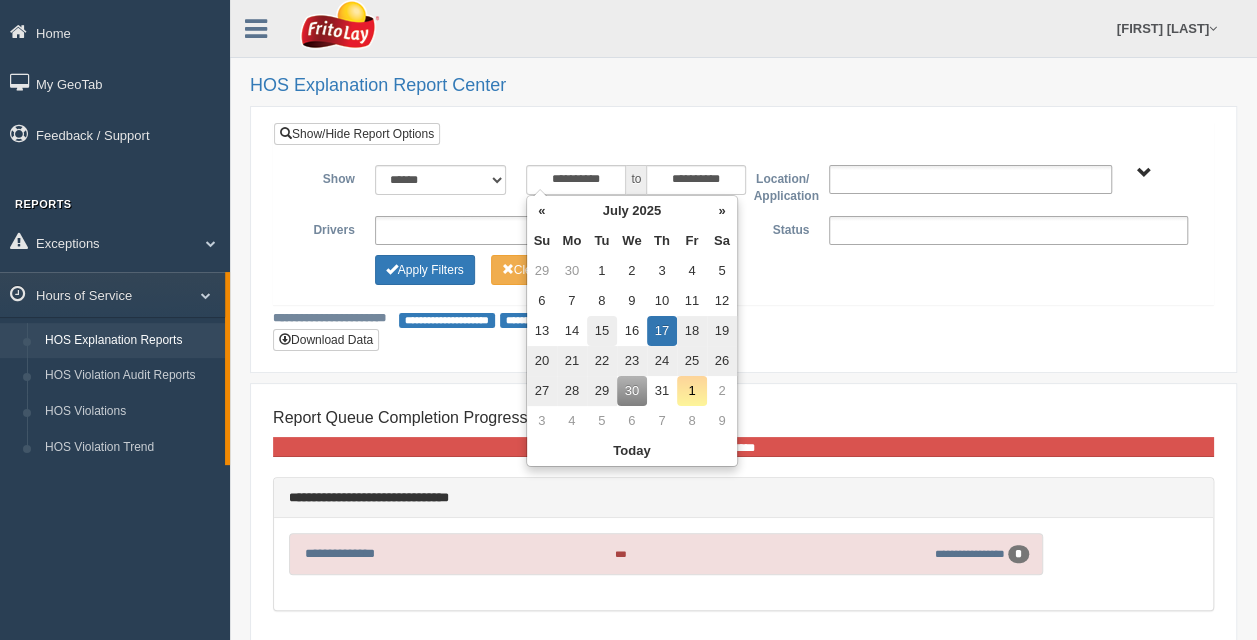 click on "15" at bounding box center (602, 331) 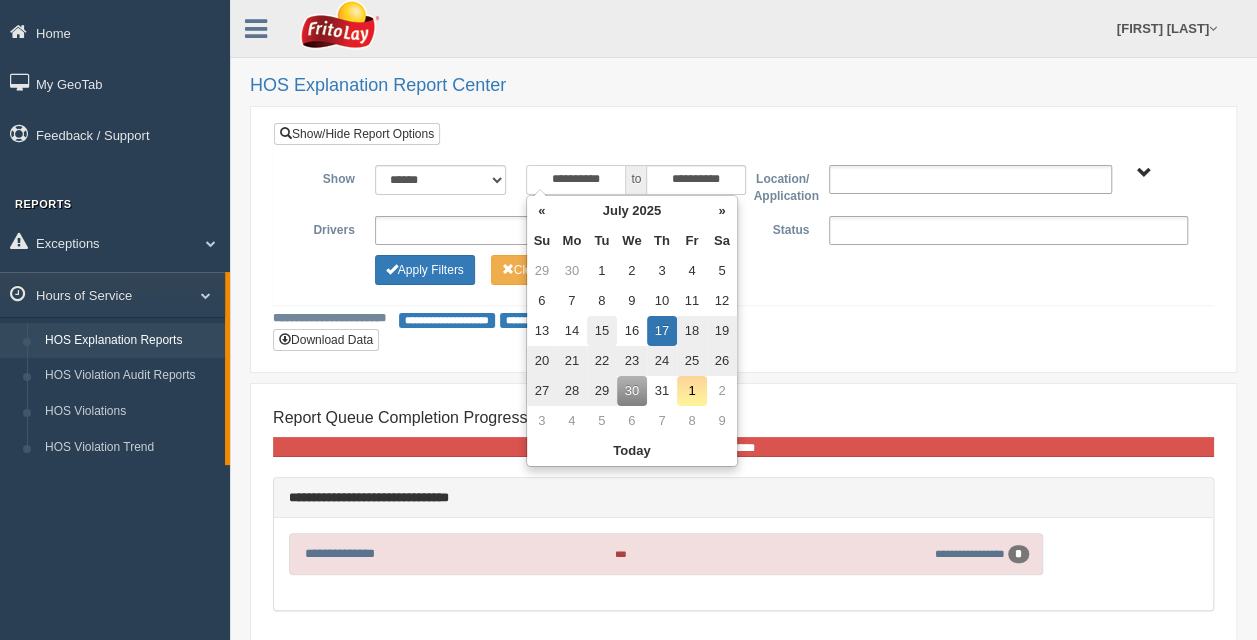 type on "**********" 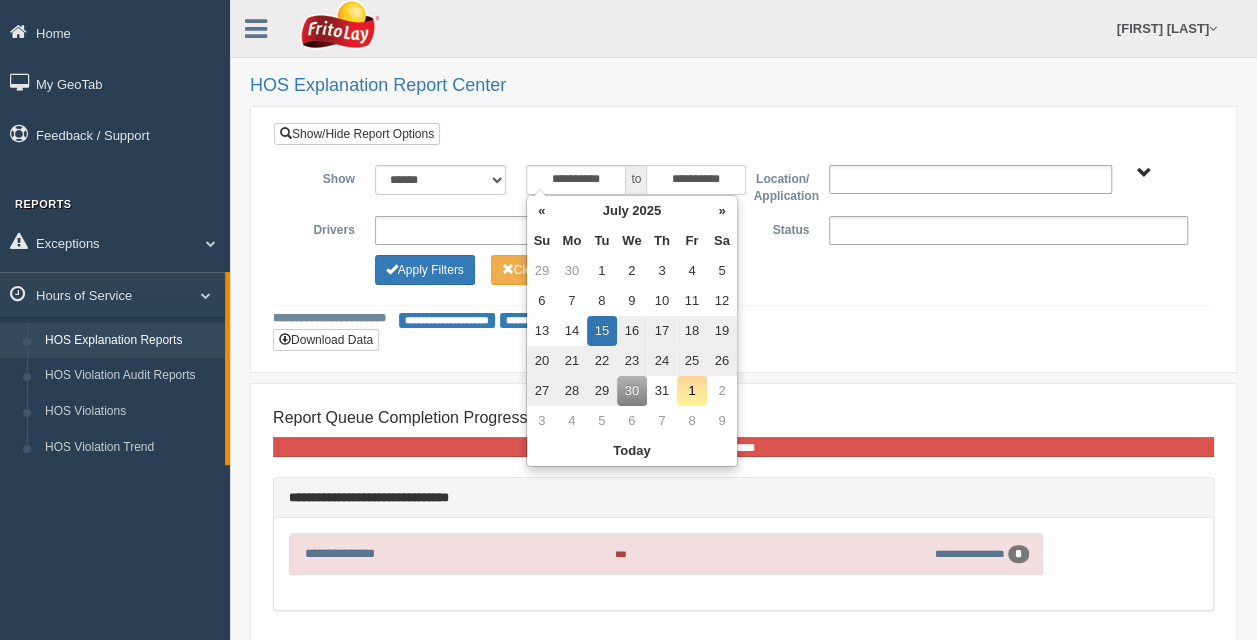click on "**********" at bounding box center [696, 180] 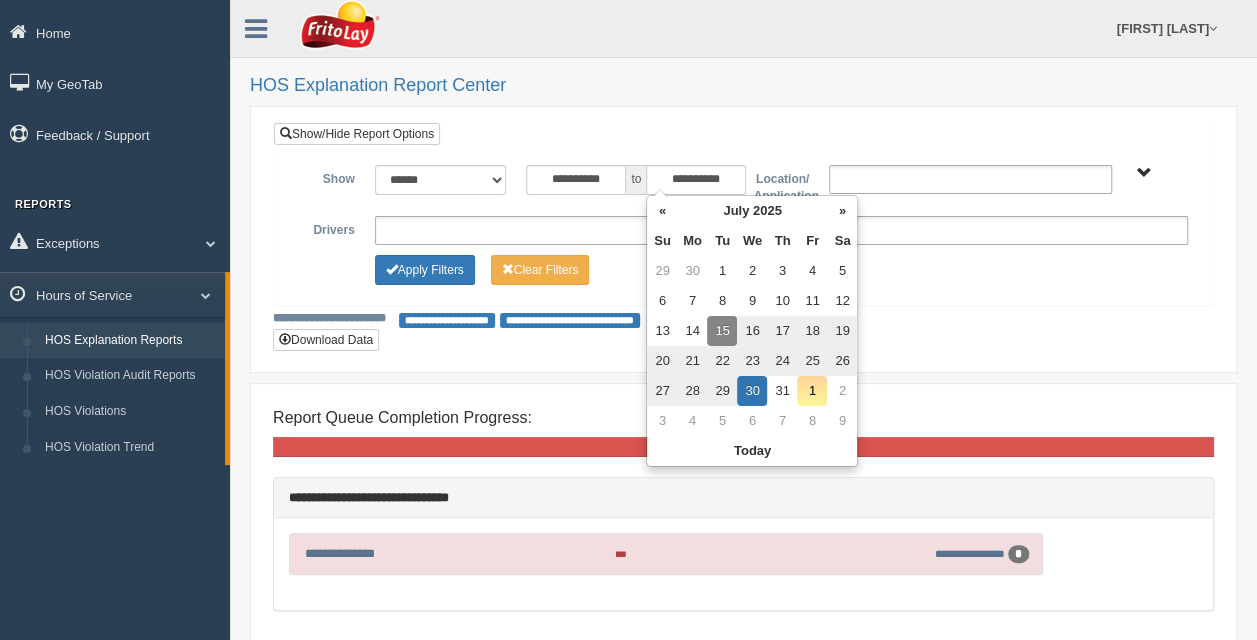 click on "15" at bounding box center [722, 331] 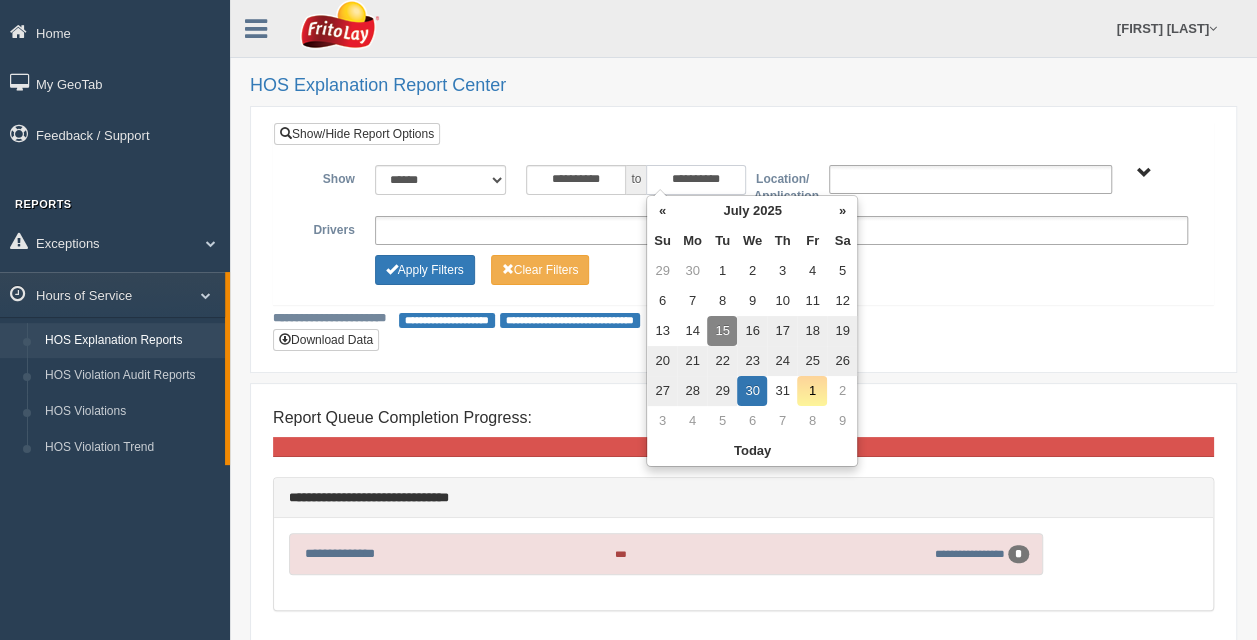 type on "**********" 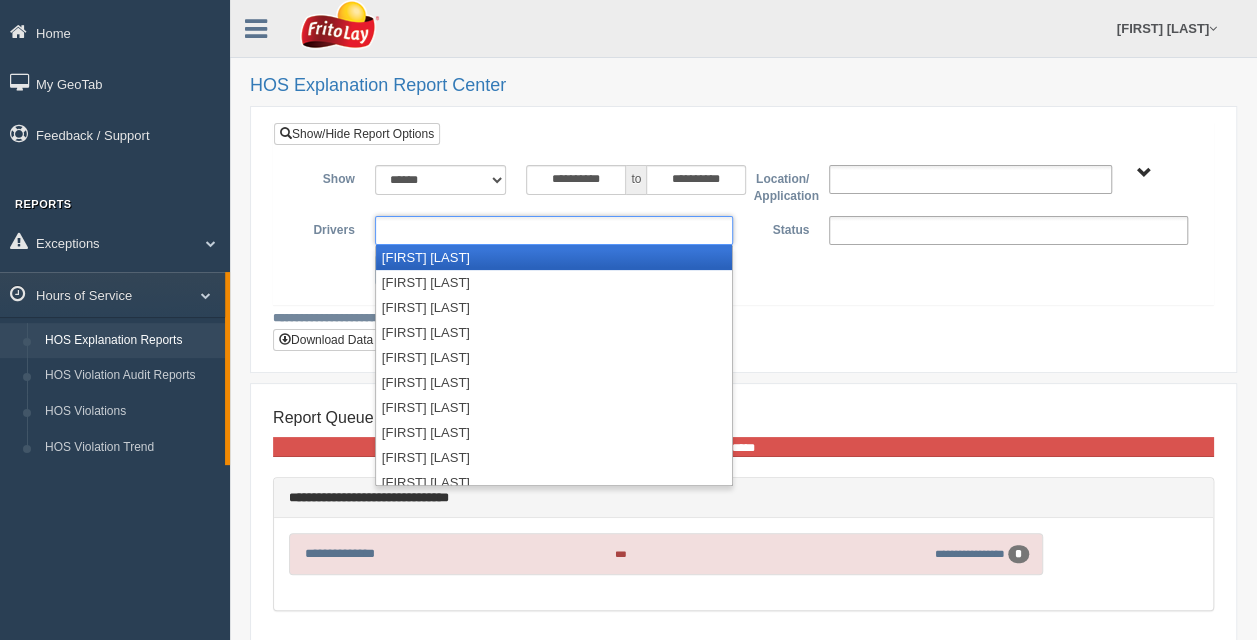 click at bounding box center (554, 230) 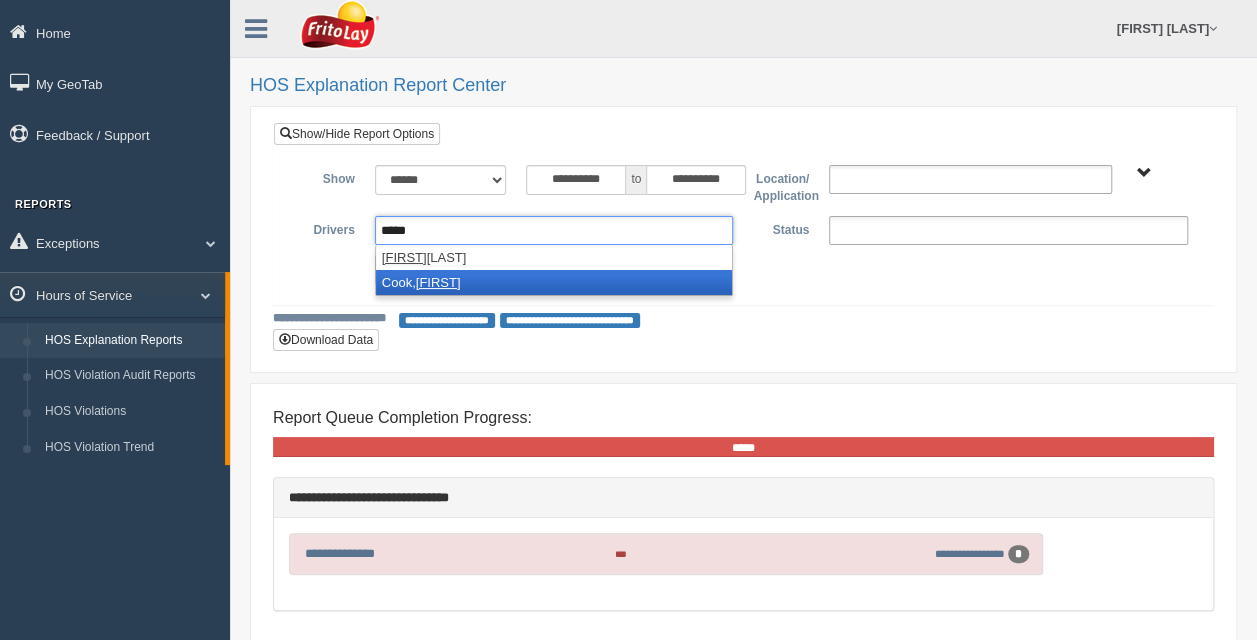 type on "*****" 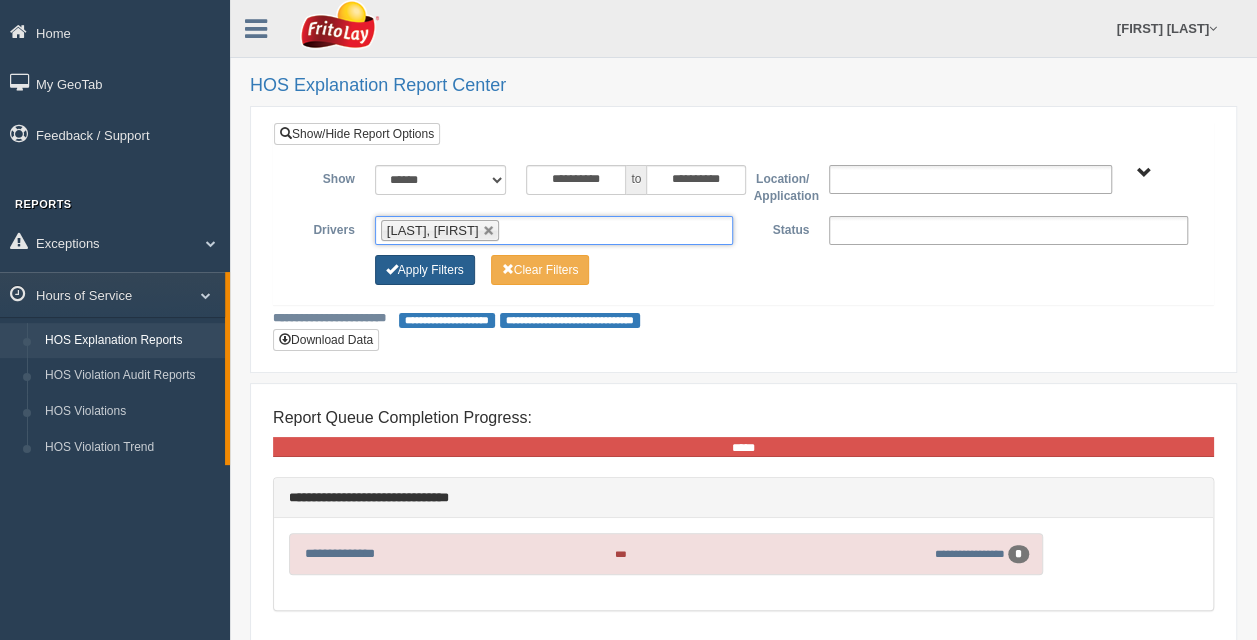 click on "Apply Filters" at bounding box center [425, 270] 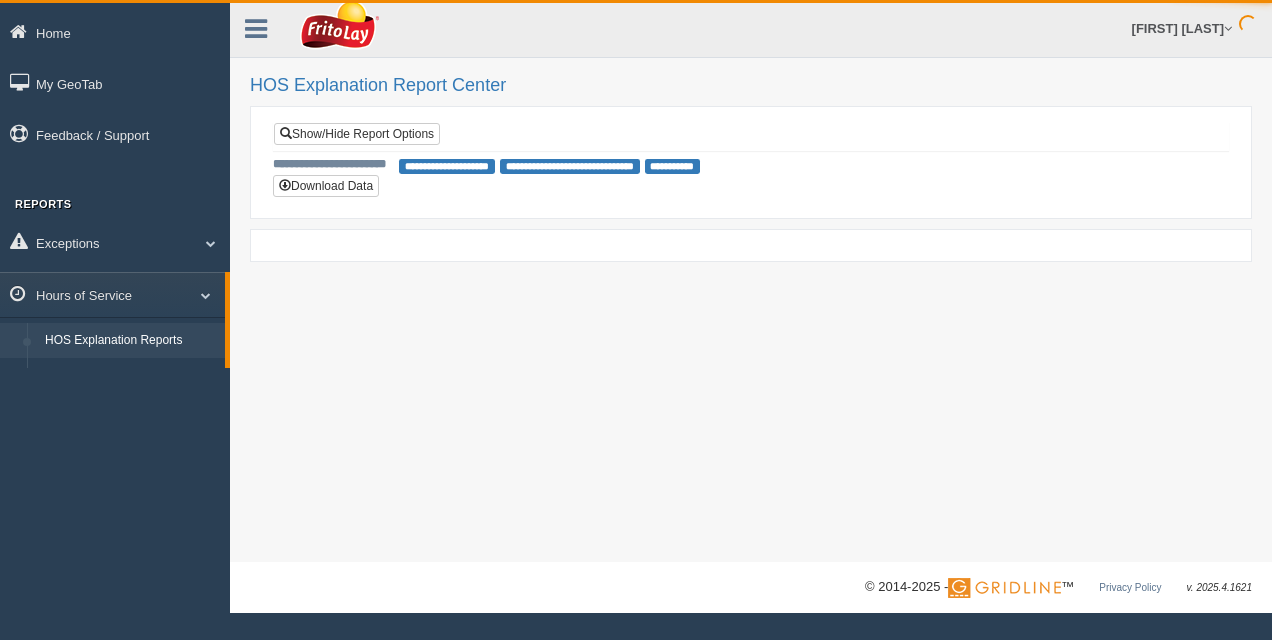 scroll, scrollTop: 0, scrollLeft: 0, axis: both 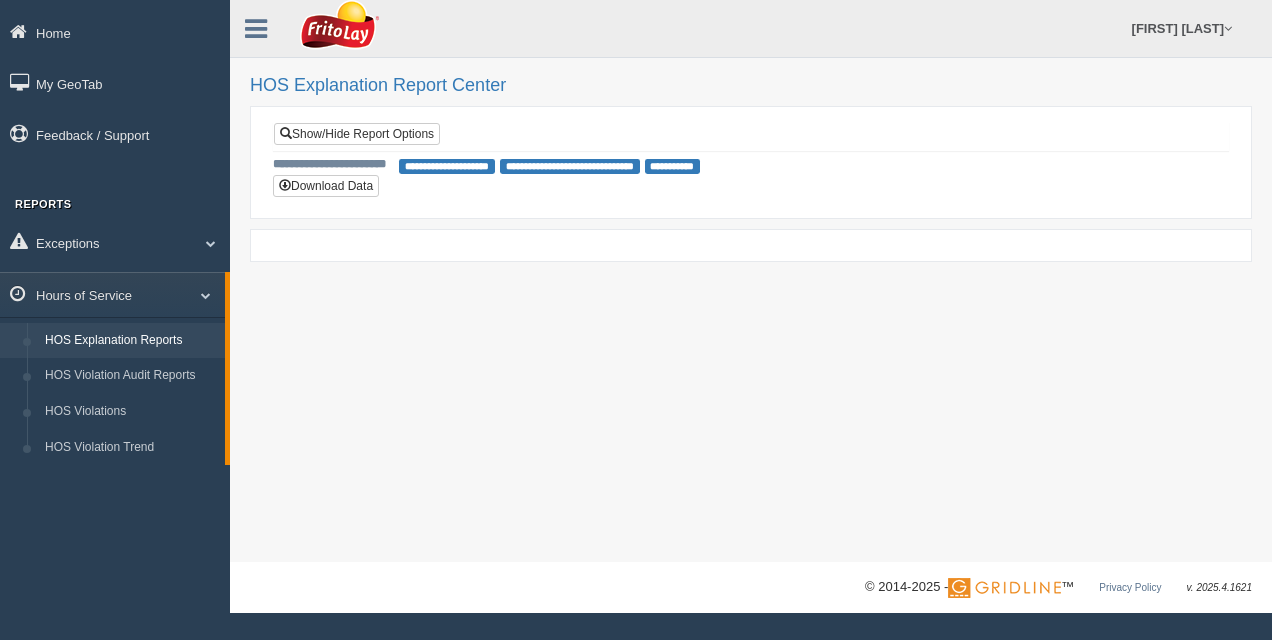 click on "**********" at bounding box center [570, 166] 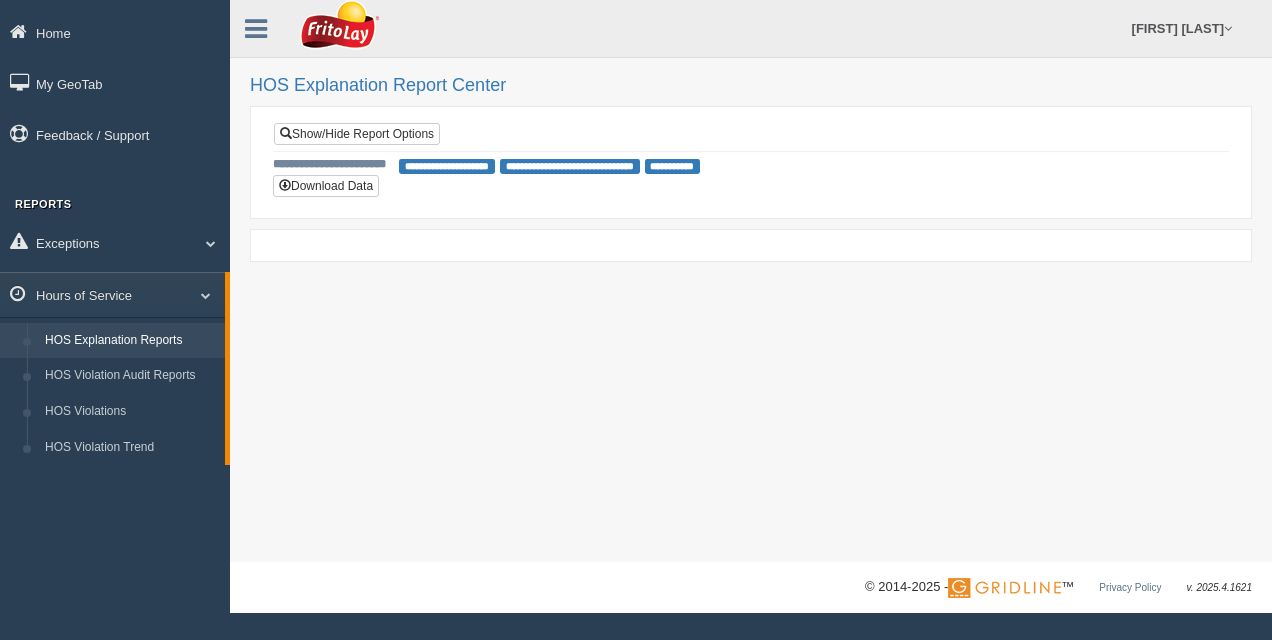 click on "HOS Explanation Reports" at bounding box center [130, 341] 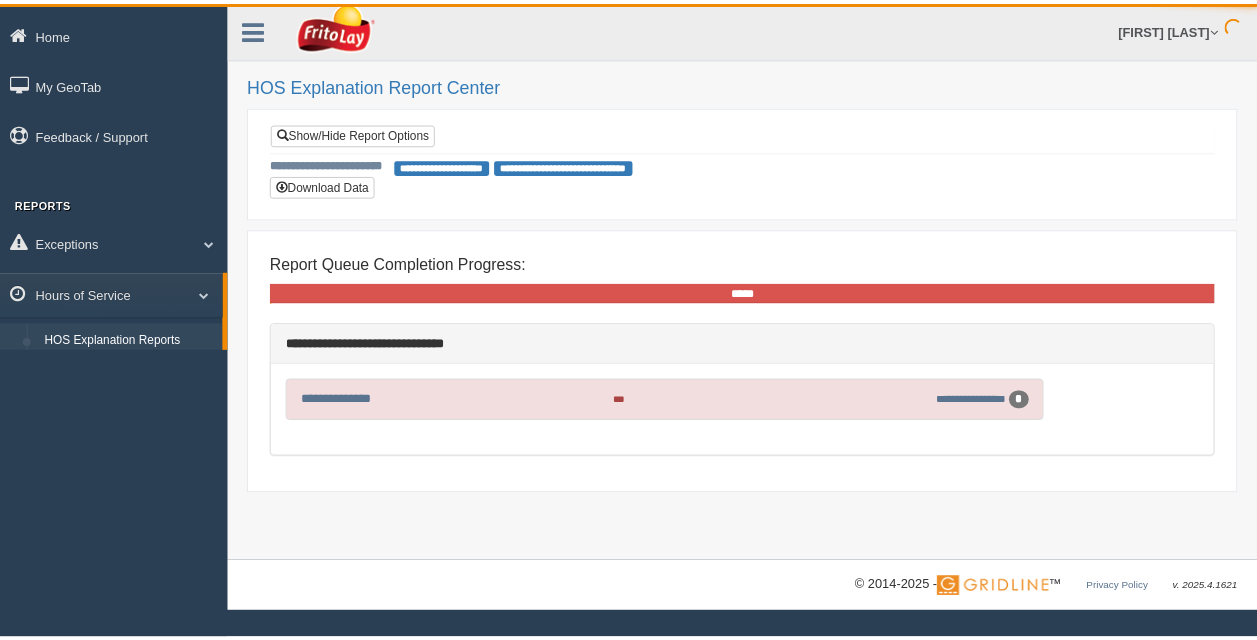 scroll, scrollTop: 0, scrollLeft: 0, axis: both 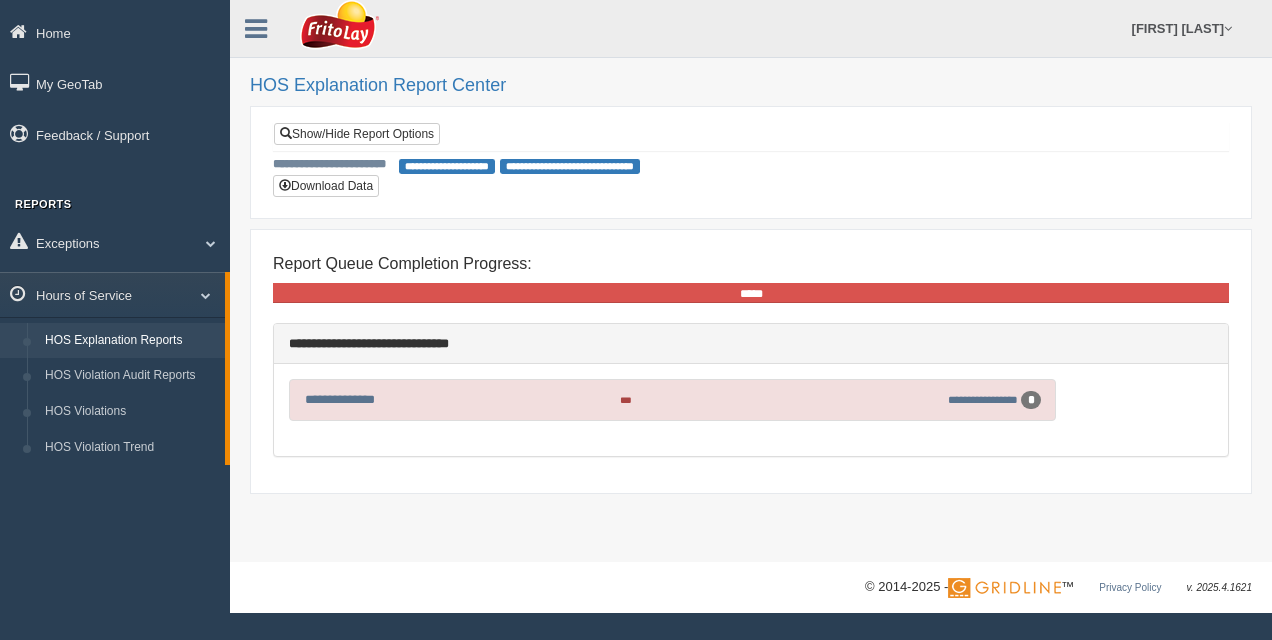 click on "**********" at bounding box center (447, 166) 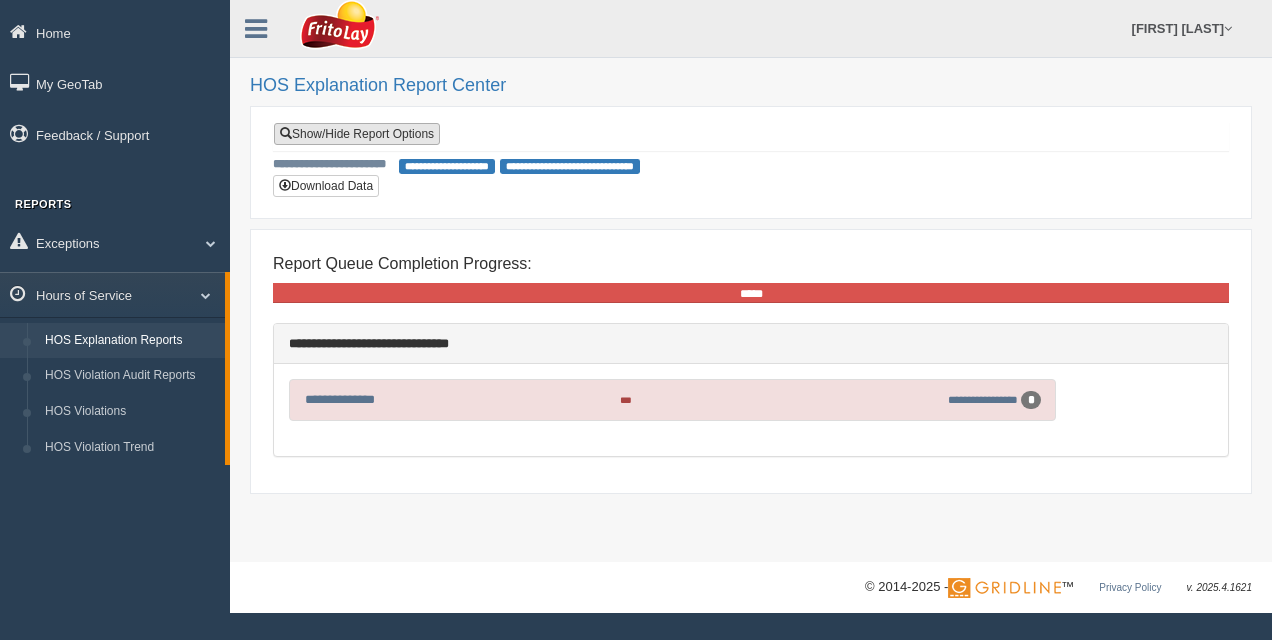click on "Show/Hide Report Options" at bounding box center (357, 134) 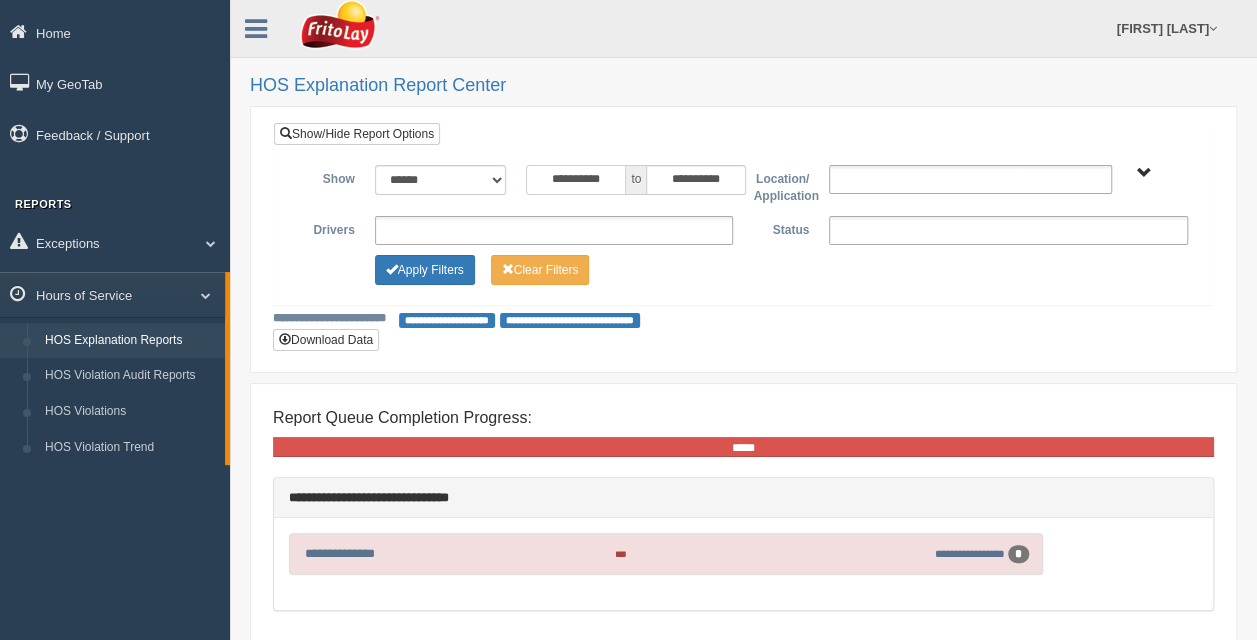 click on "**********" at bounding box center [576, 180] 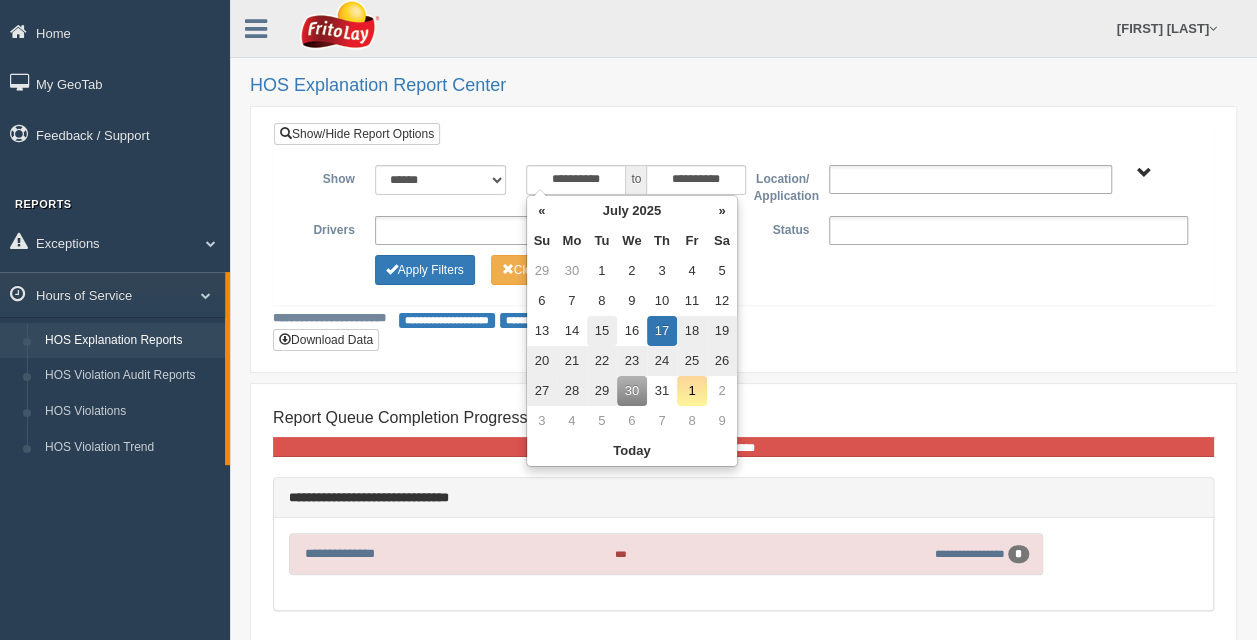 click on "15" at bounding box center (602, 331) 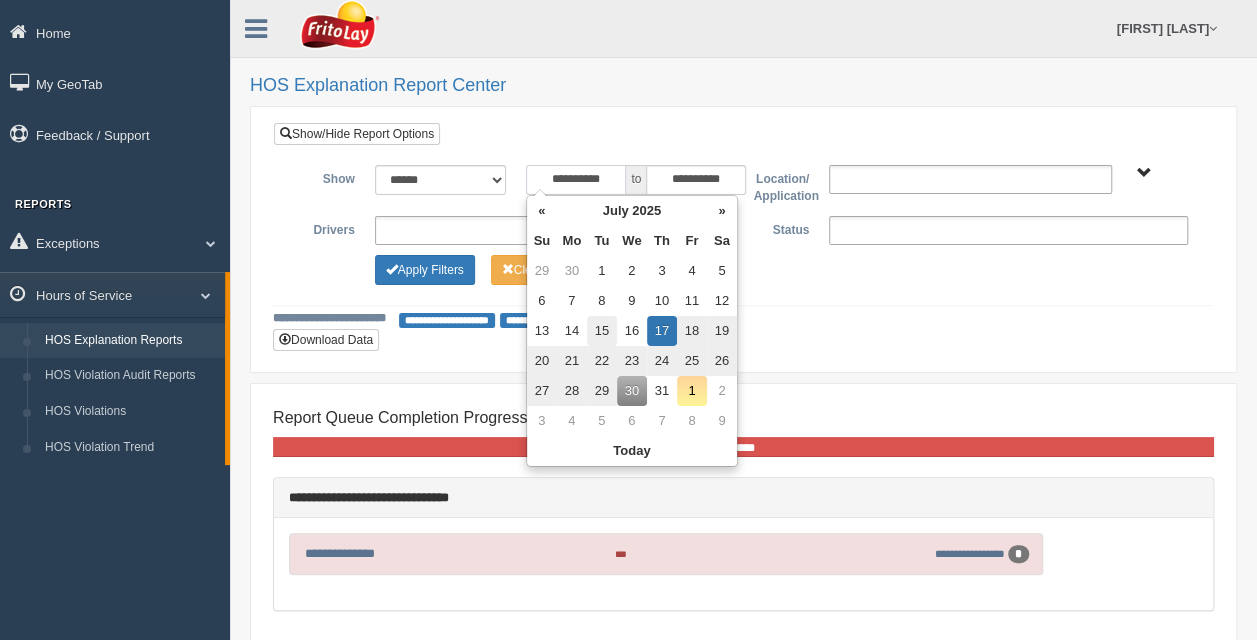 type on "**********" 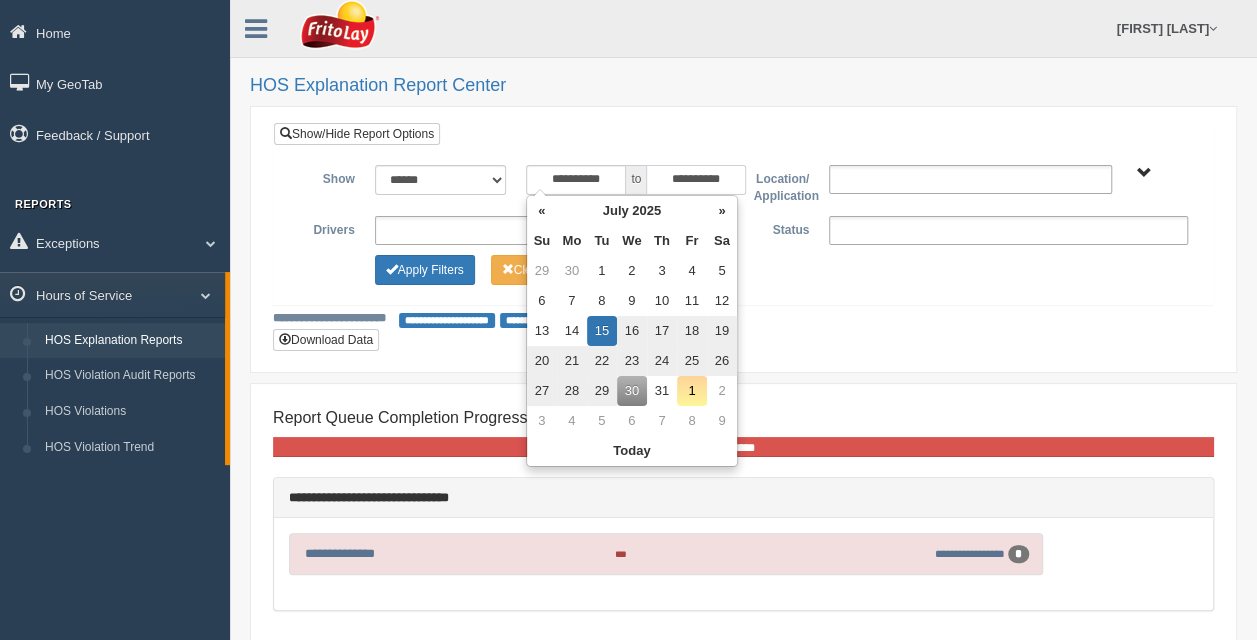 click on "**********" at bounding box center (696, 180) 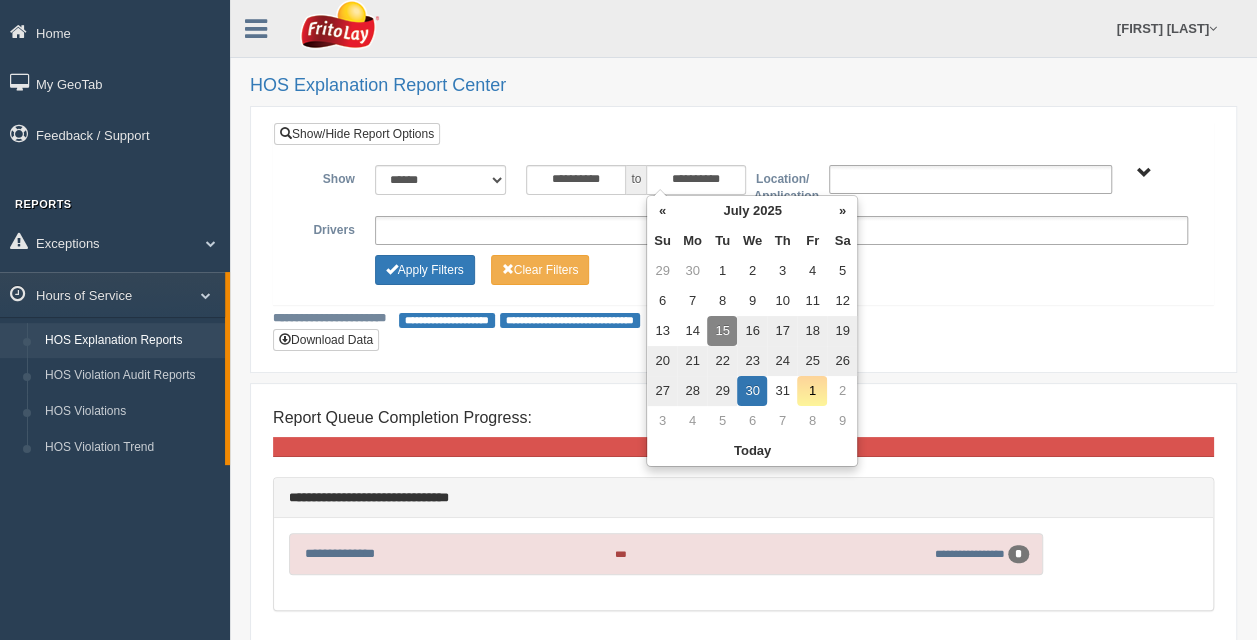 click on "15" at bounding box center (722, 331) 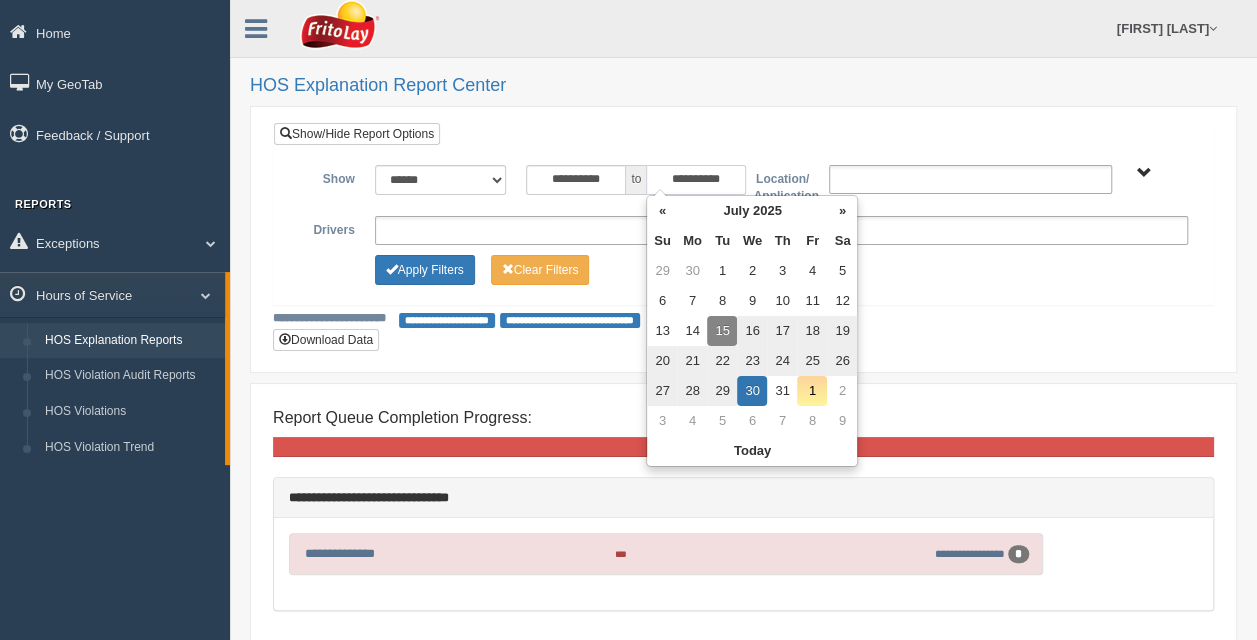 type on "**********" 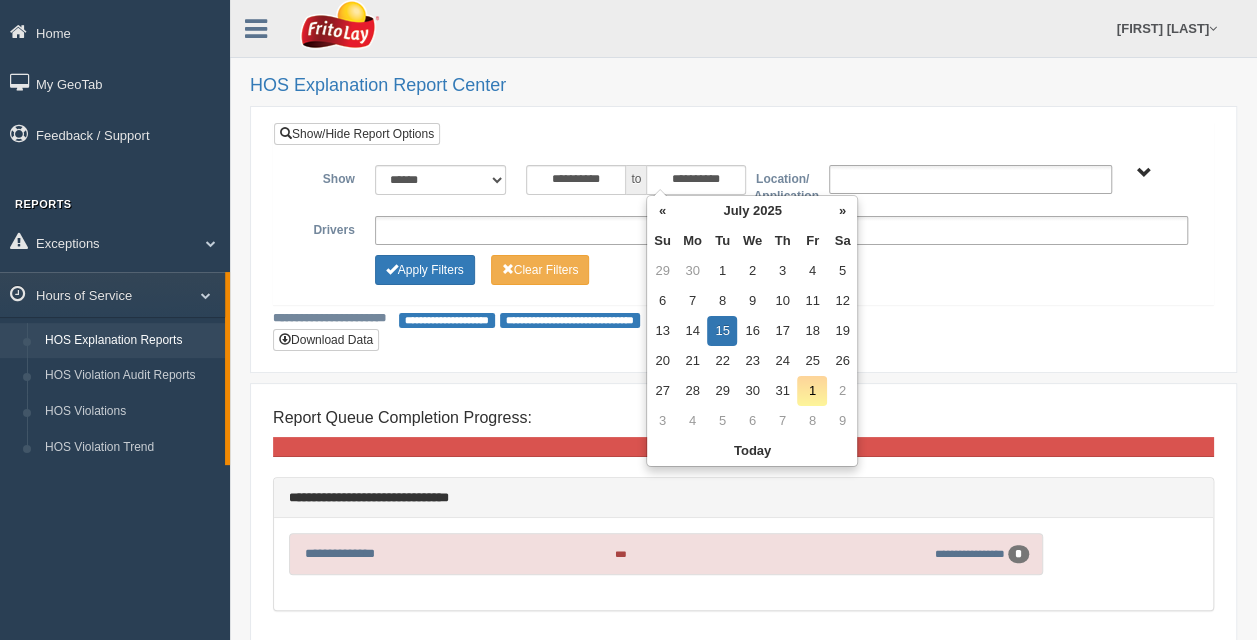 click on "**********" at bounding box center (743, 242) 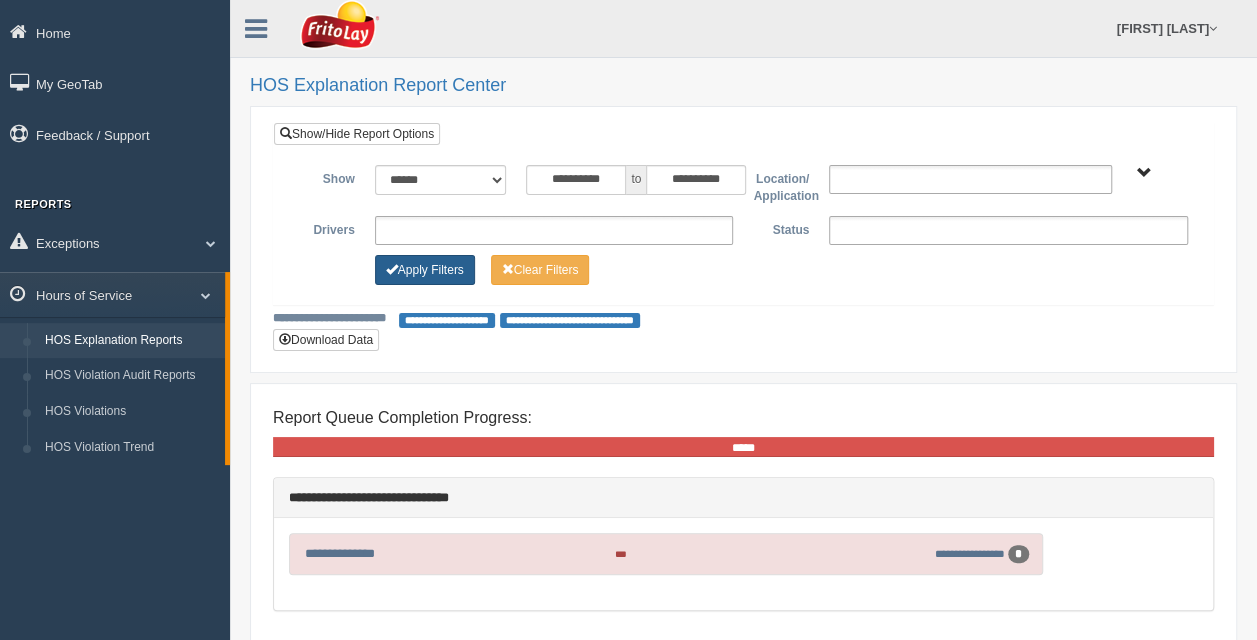 click on "Apply Filters" at bounding box center (425, 270) 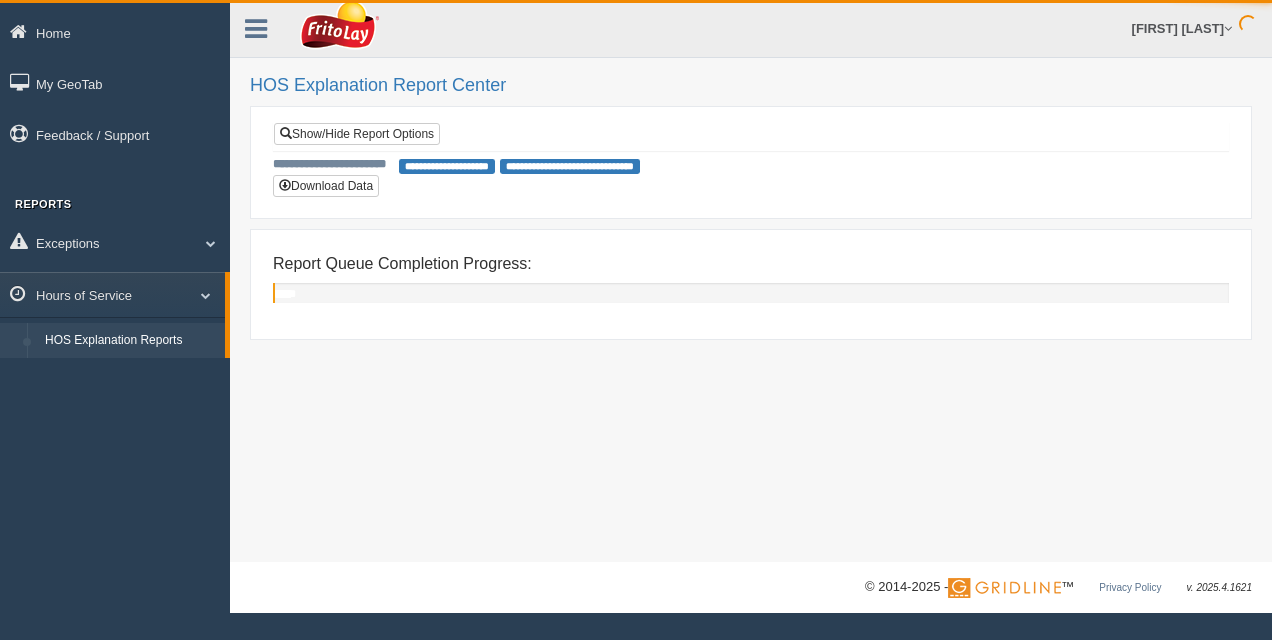 scroll, scrollTop: 0, scrollLeft: 0, axis: both 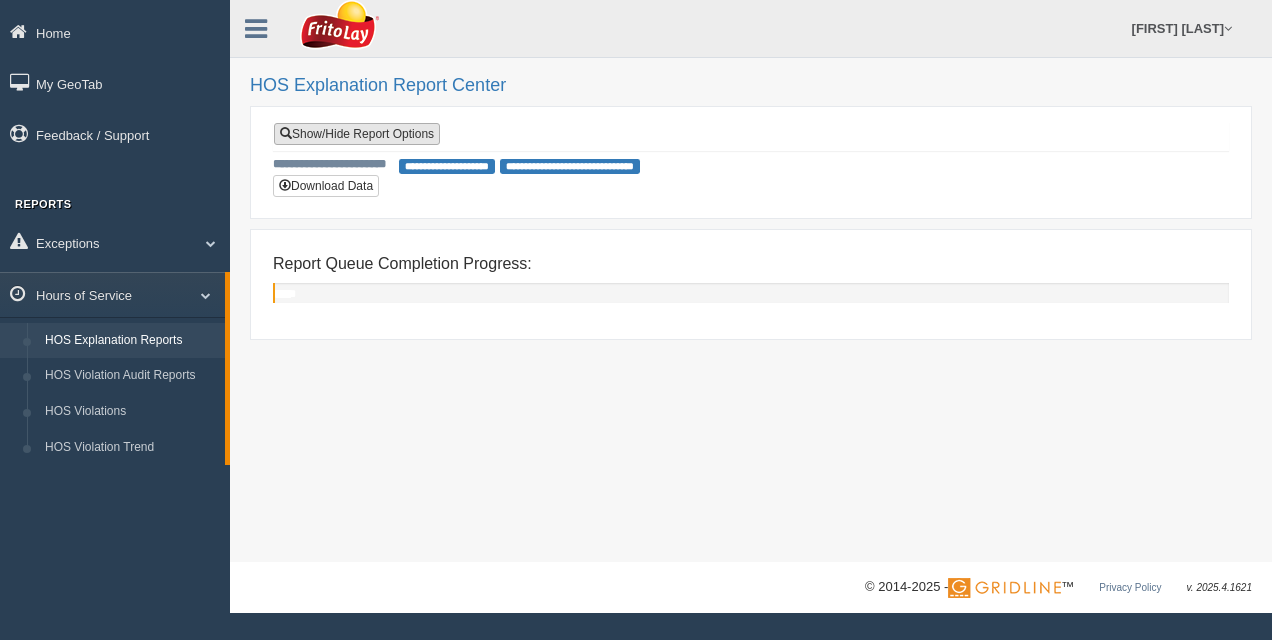click on "Show/Hide Report Options" at bounding box center [357, 134] 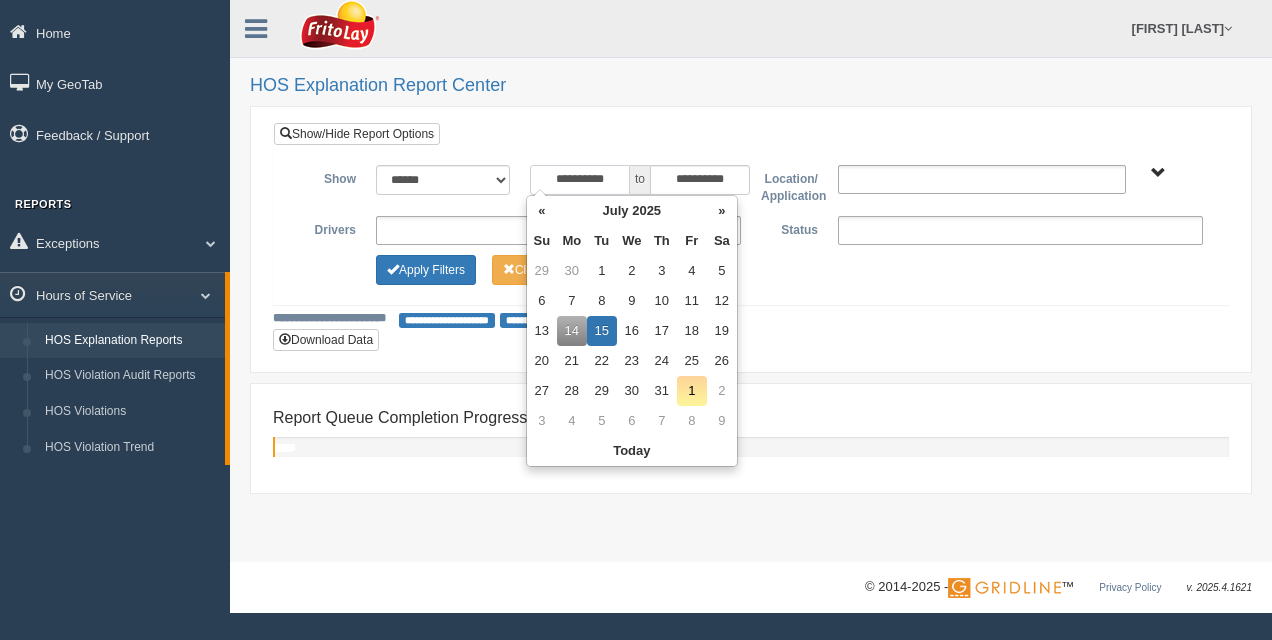 click on "**********" at bounding box center [580, 180] 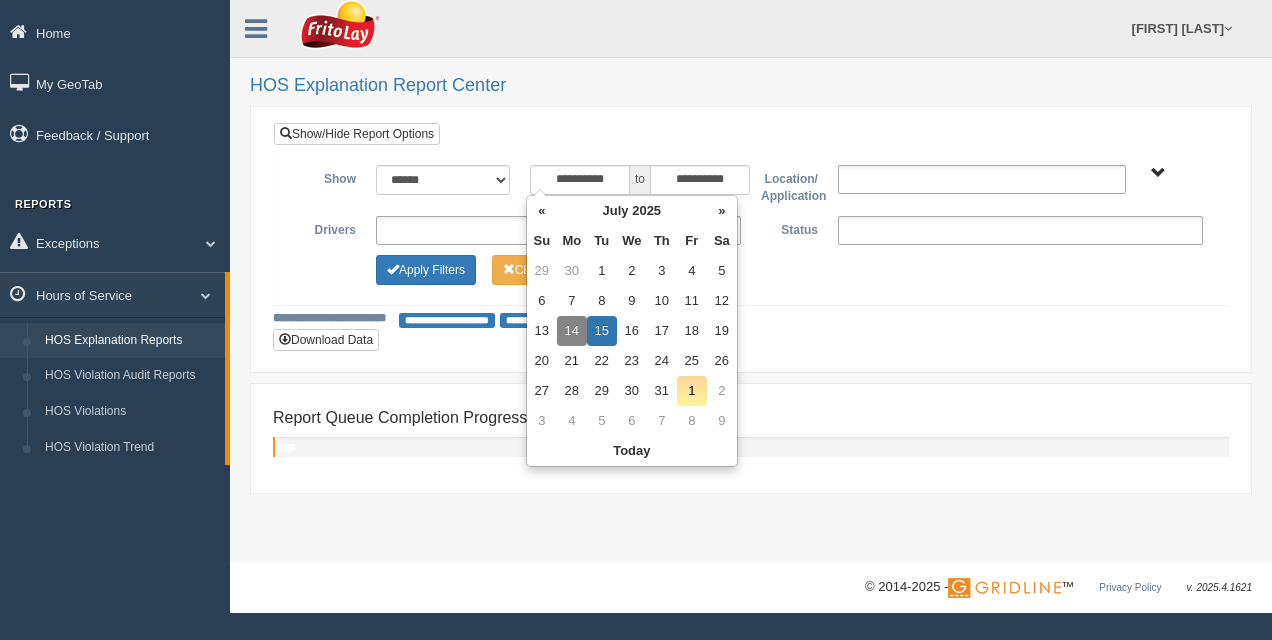 click on "14" at bounding box center [572, 331] 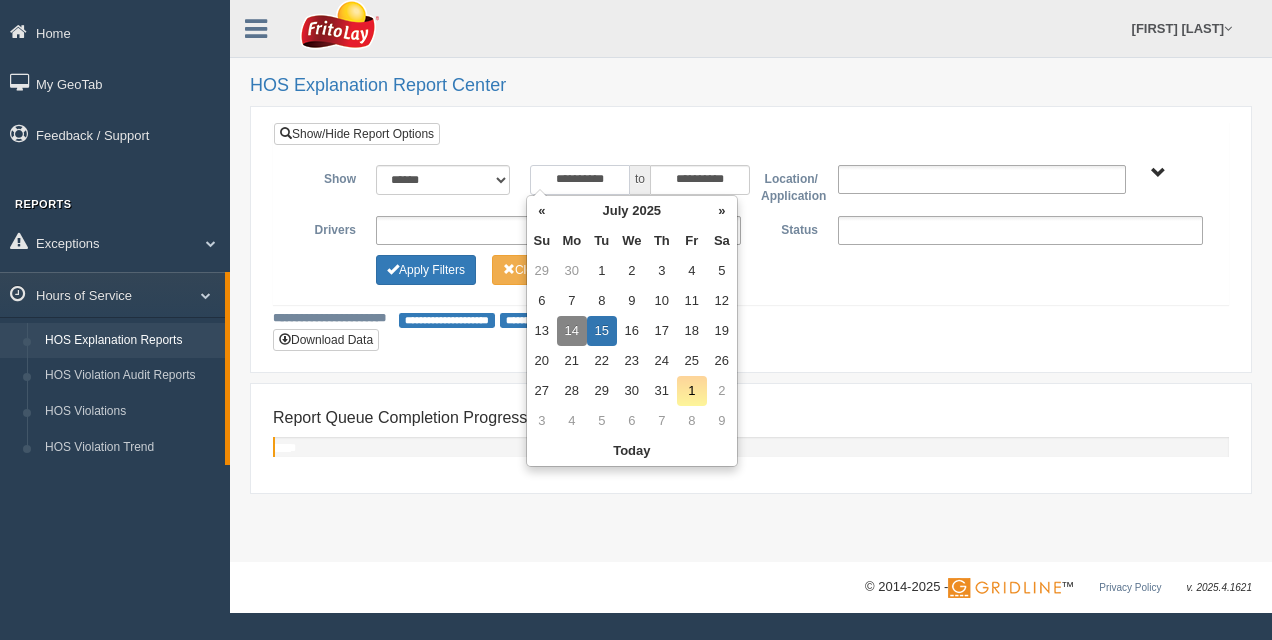 type on "**********" 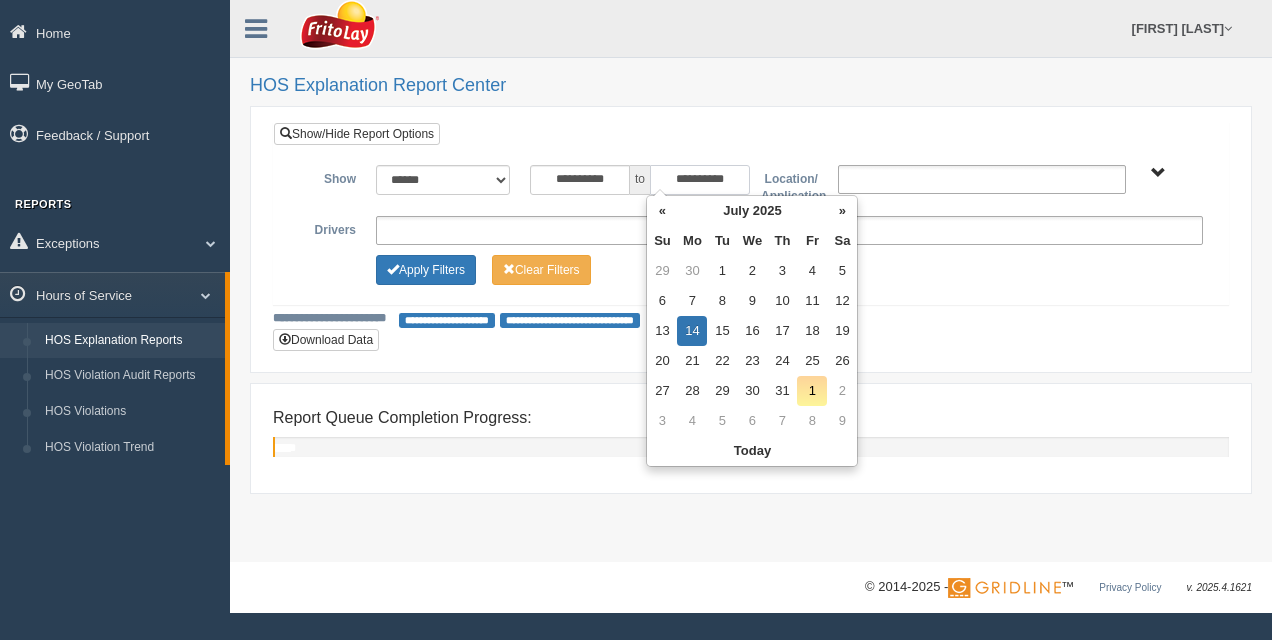 click on "**********" at bounding box center [700, 180] 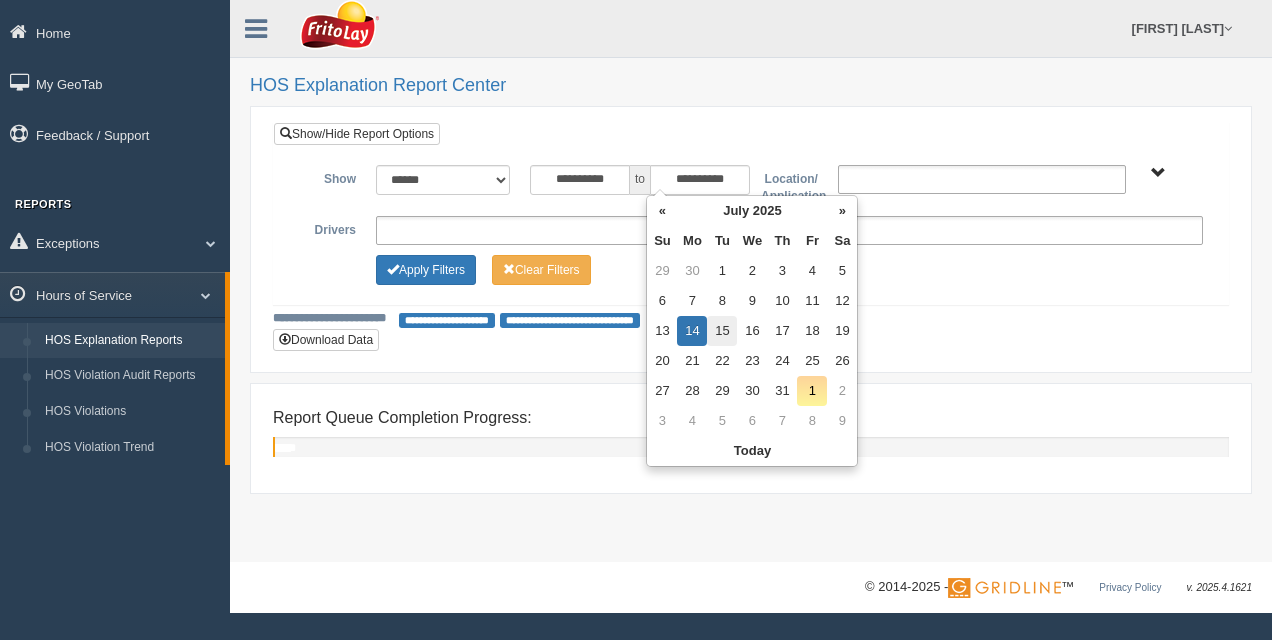 click on "15" at bounding box center [722, 331] 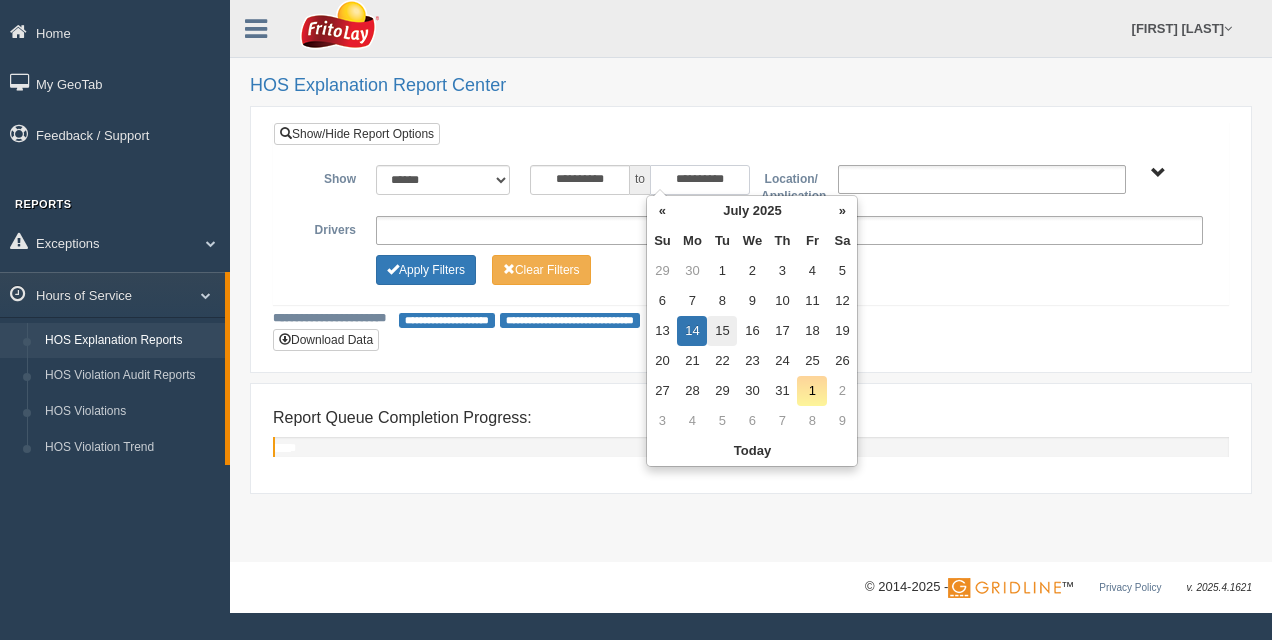 type on "**********" 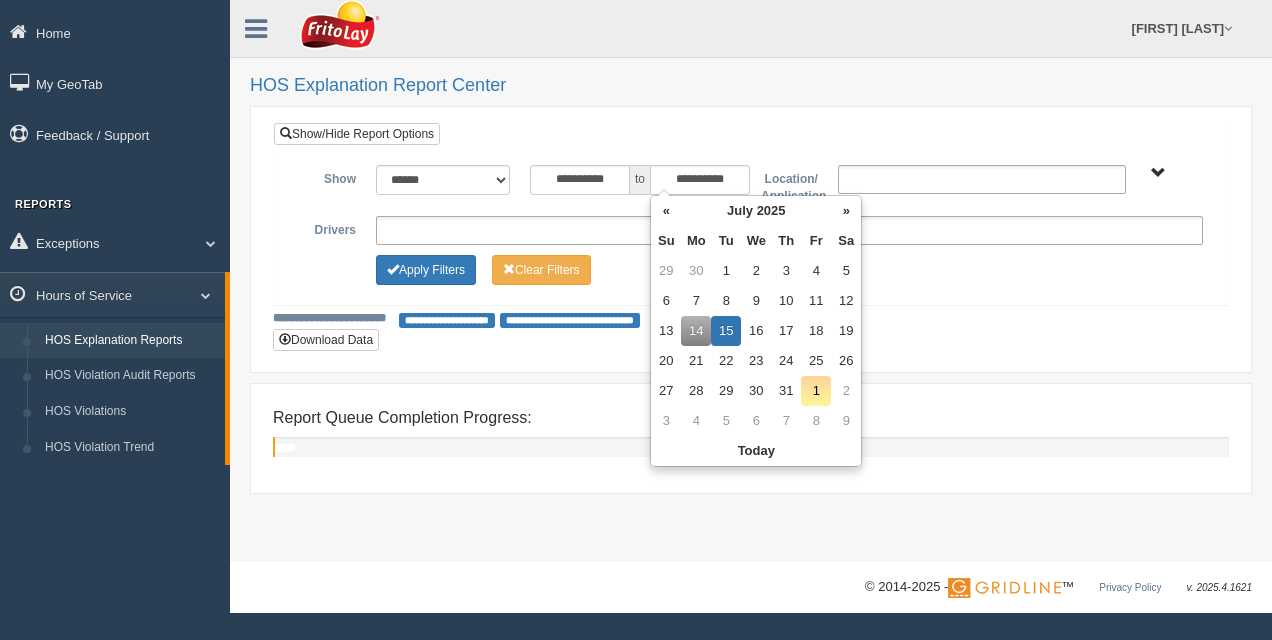 click at bounding box center [558, 230] 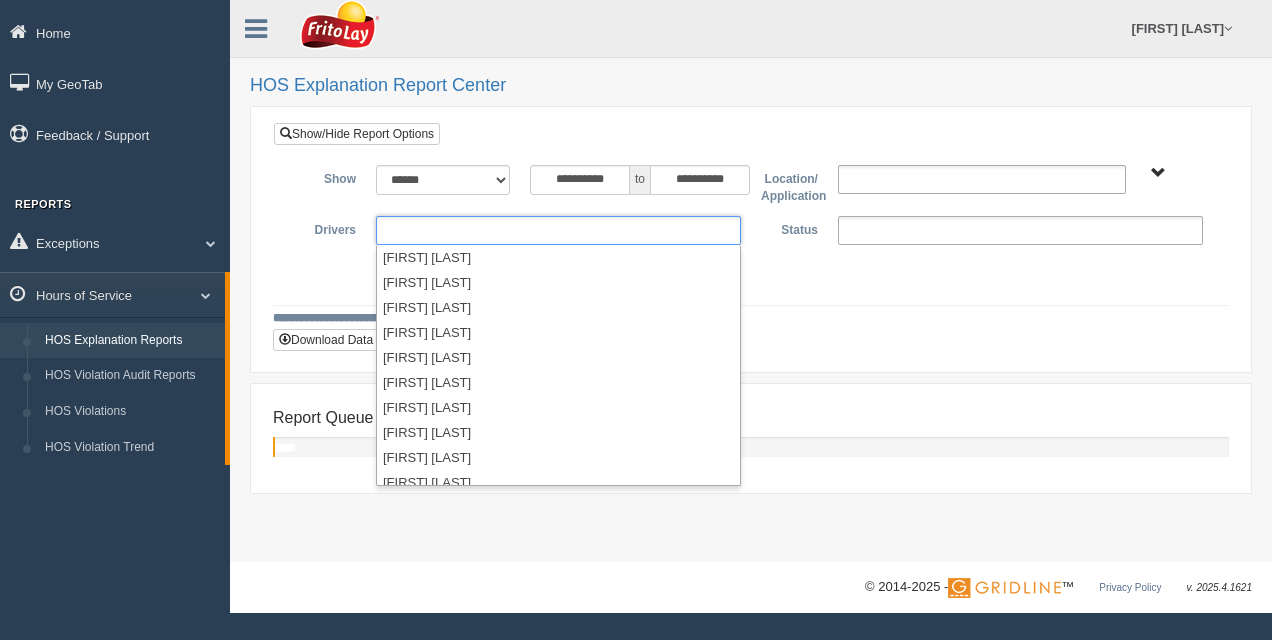 click at bounding box center [558, 230] 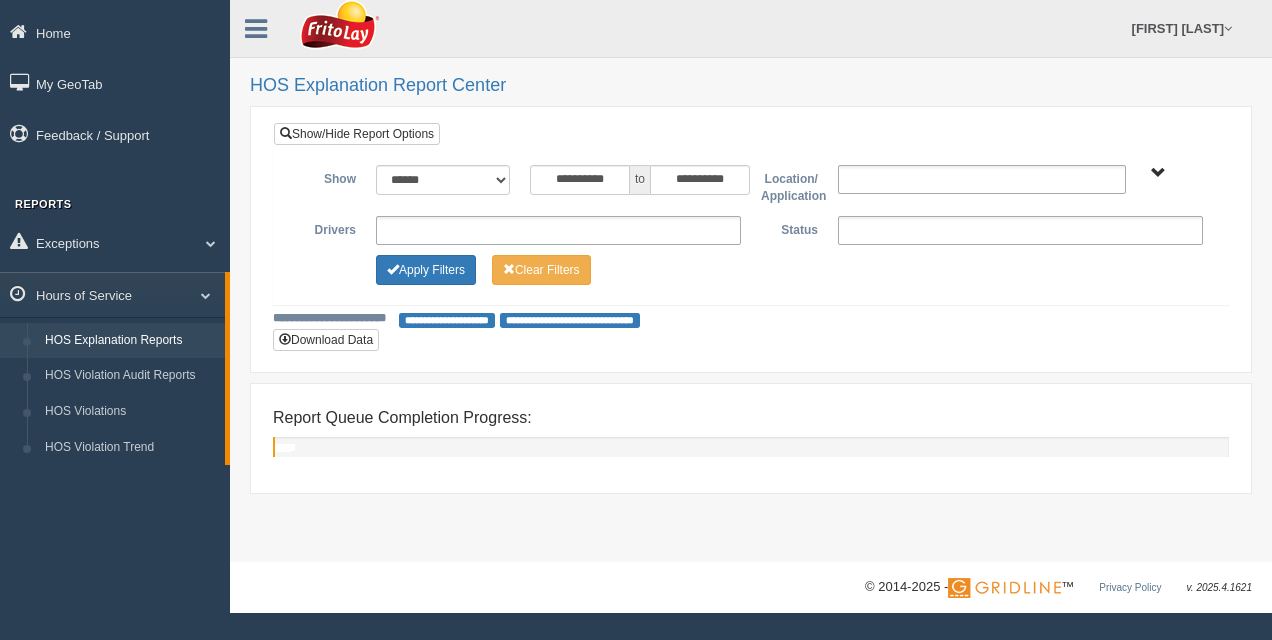 click at bounding box center [424, 230] 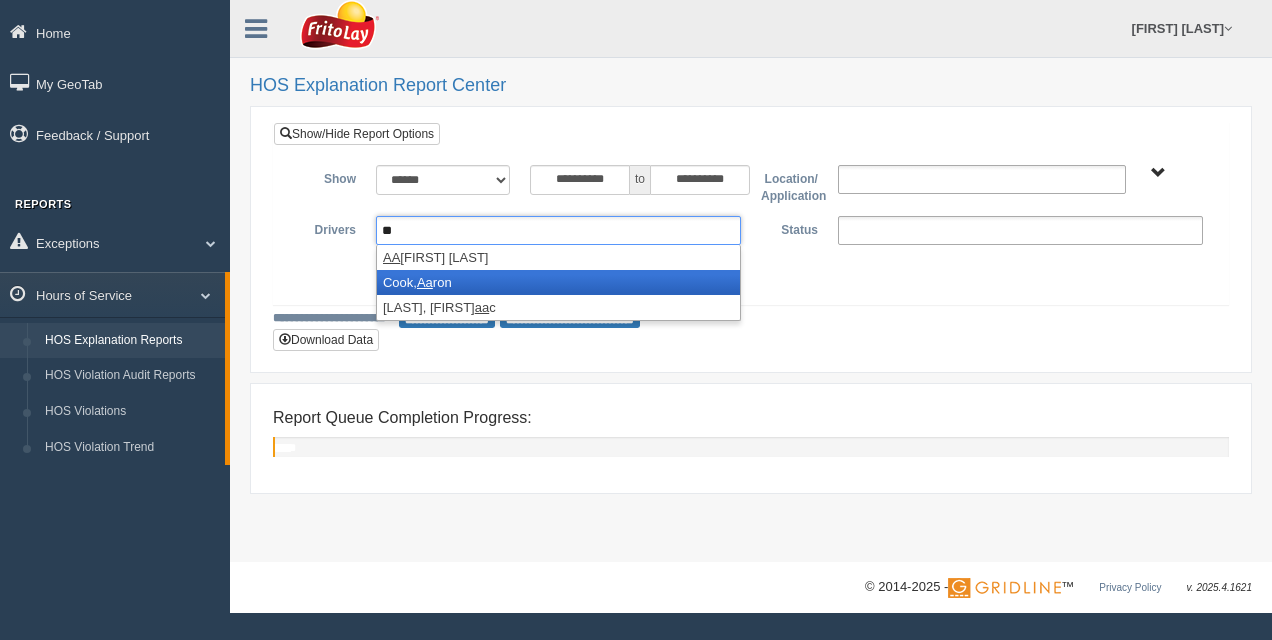 type on "**" 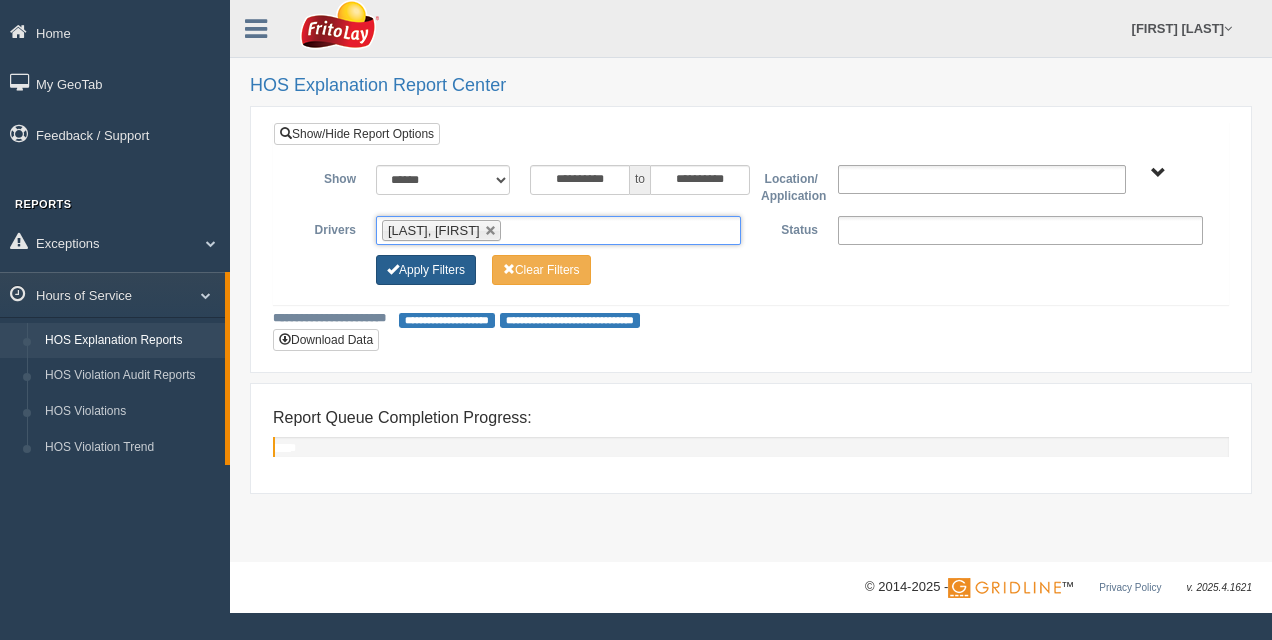 click on "Apply Filters" at bounding box center (426, 270) 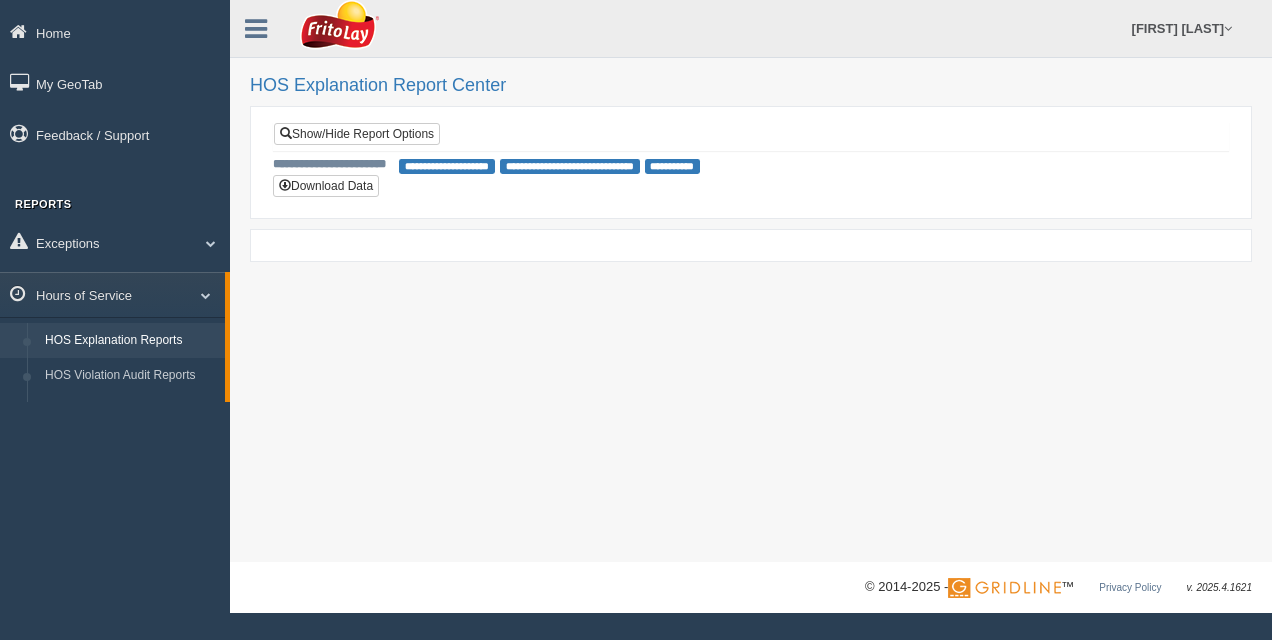 scroll, scrollTop: 0, scrollLeft: 0, axis: both 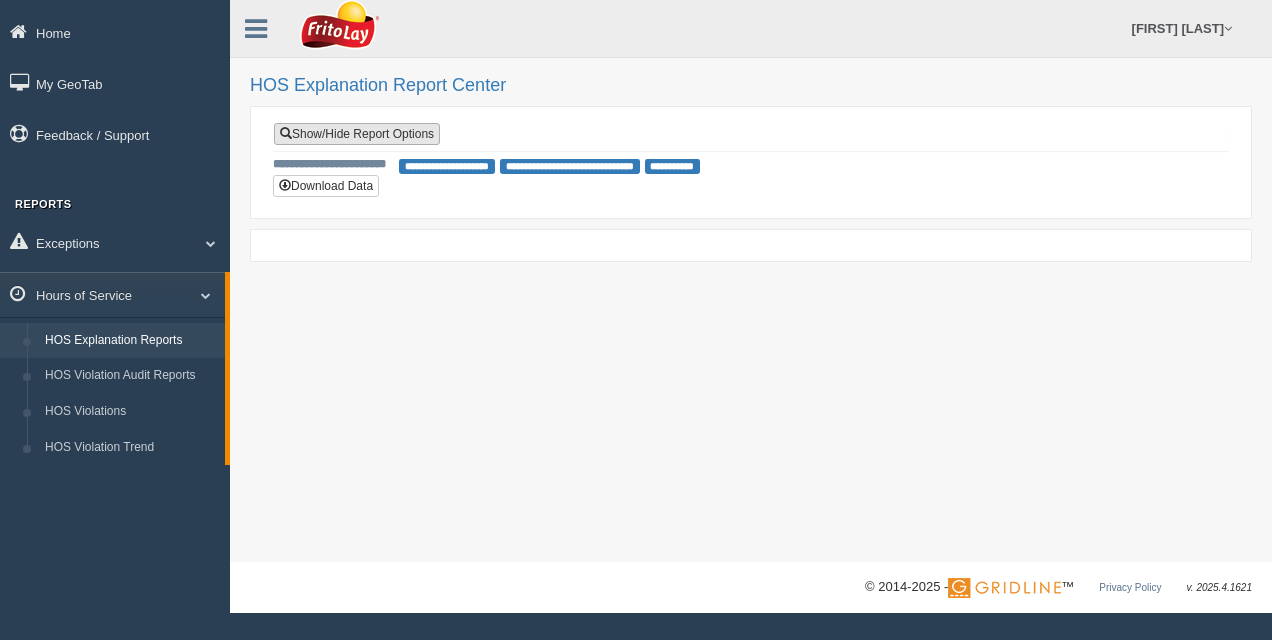 click on "Show/Hide Report Options" at bounding box center [357, 134] 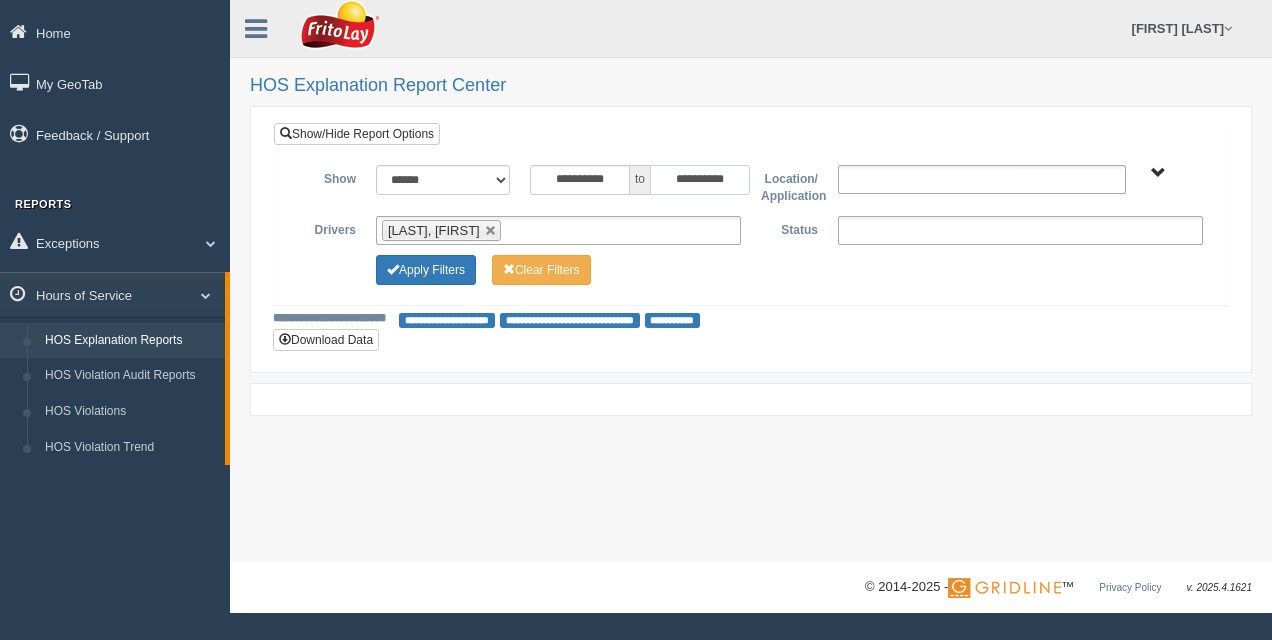 click on "**********" at bounding box center (700, 180) 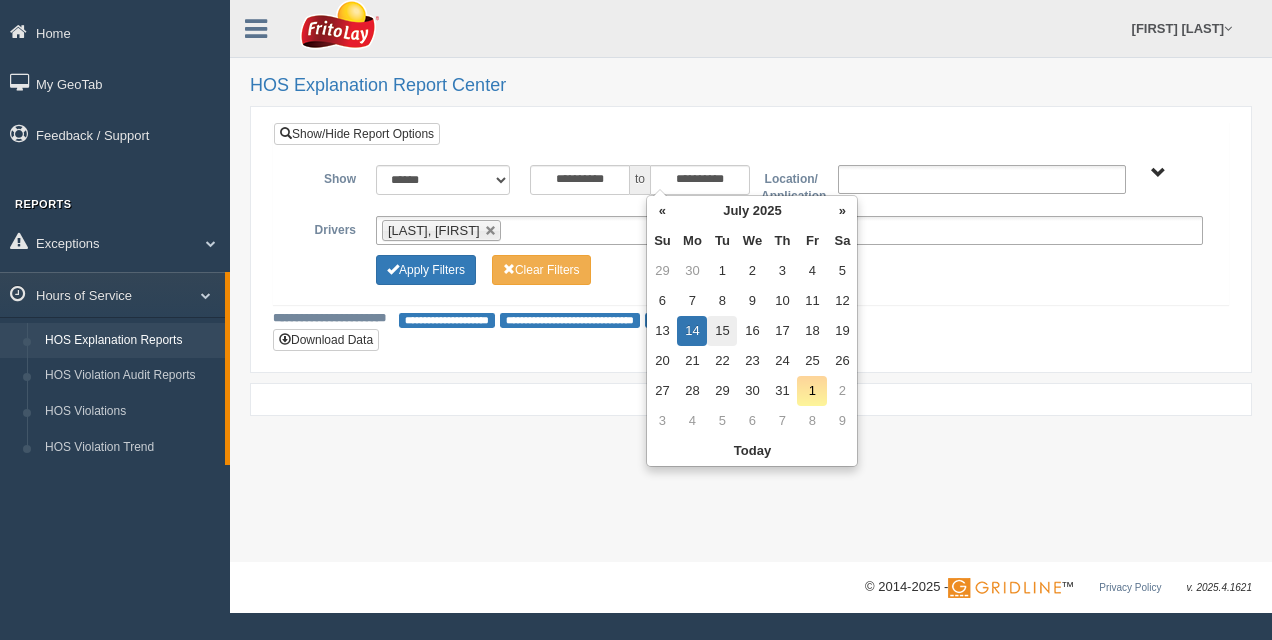 click on "15" at bounding box center (722, 331) 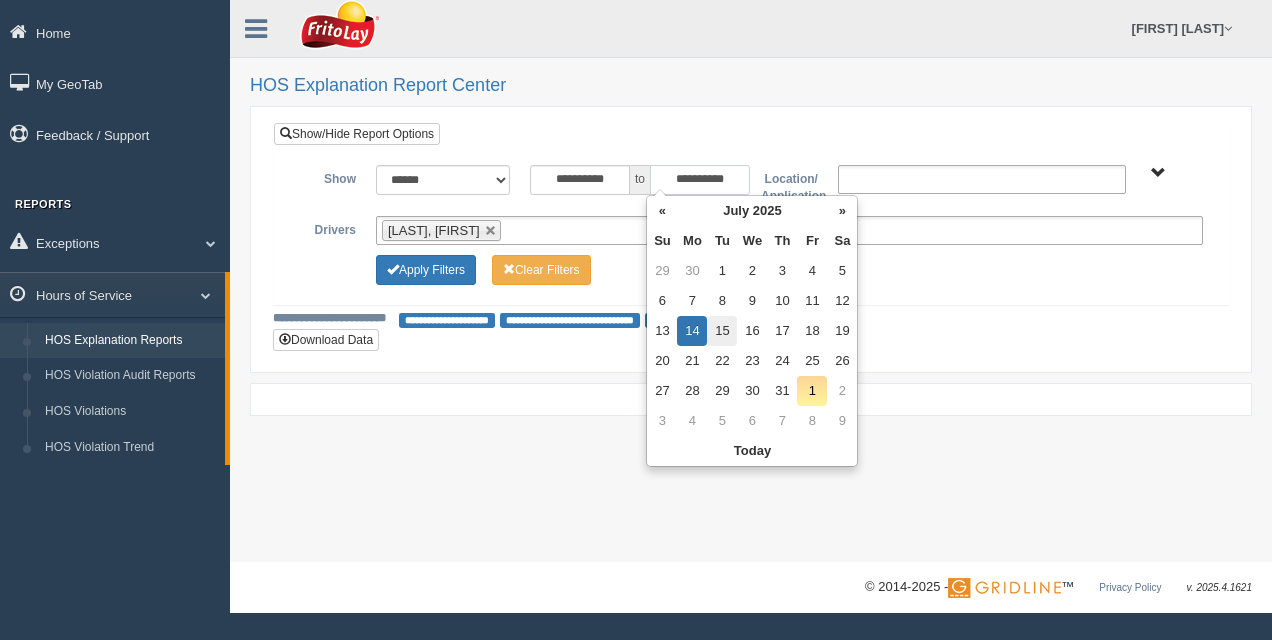type on "**********" 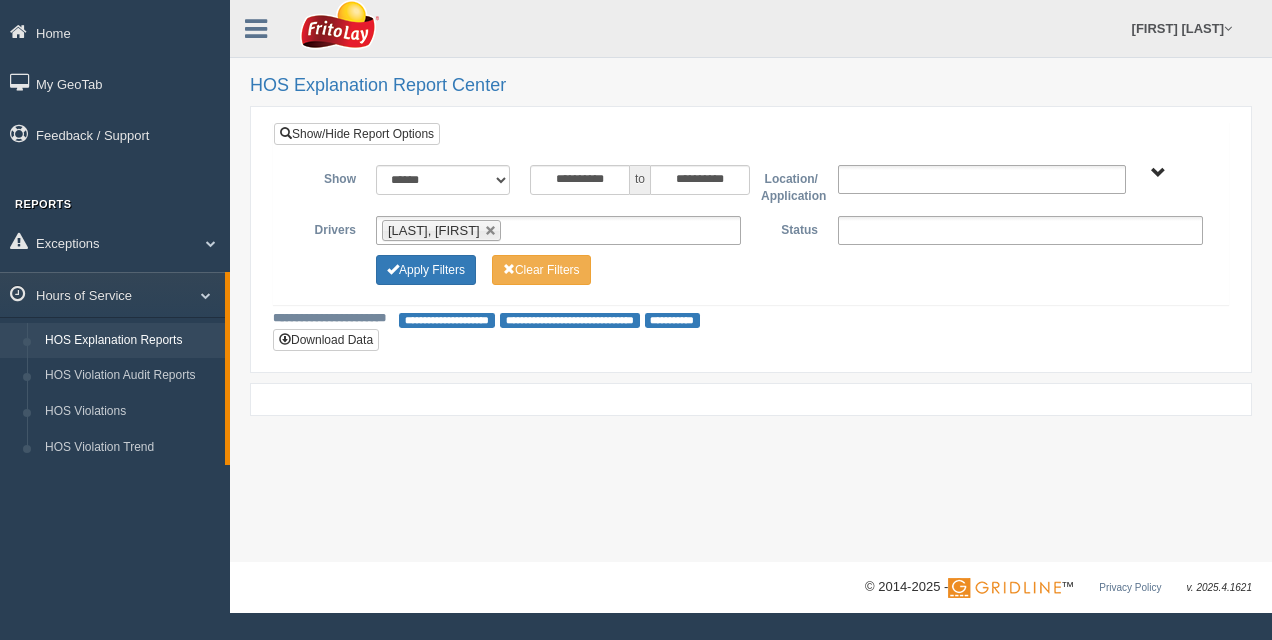 click on "**********" at bounding box center (751, 239) 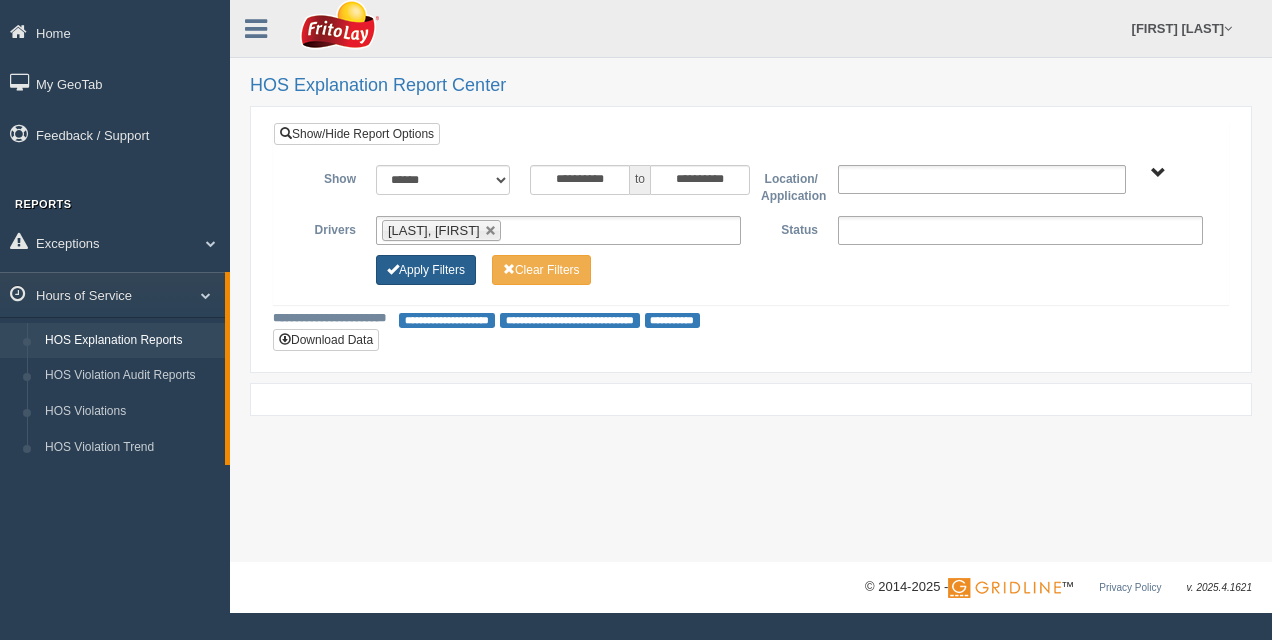 click on "Apply Filters" at bounding box center [426, 270] 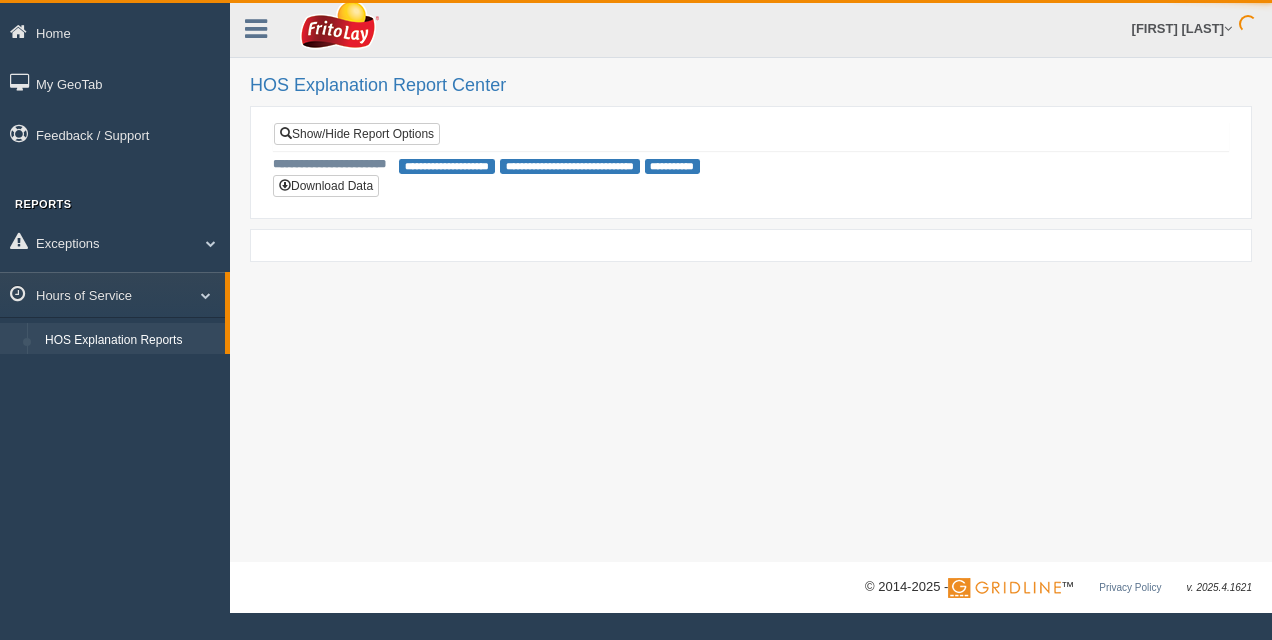 scroll, scrollTop: 0, scrollLeft: 0, axis: both 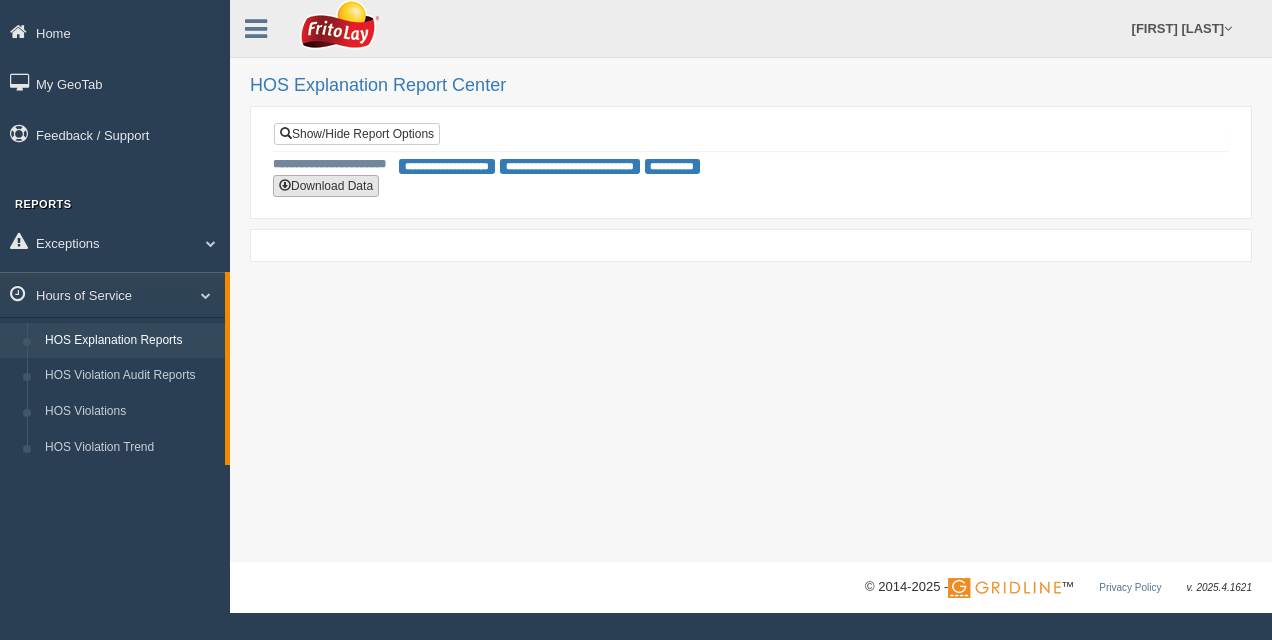 click on "Download Data" at bounding box center (326, 186) 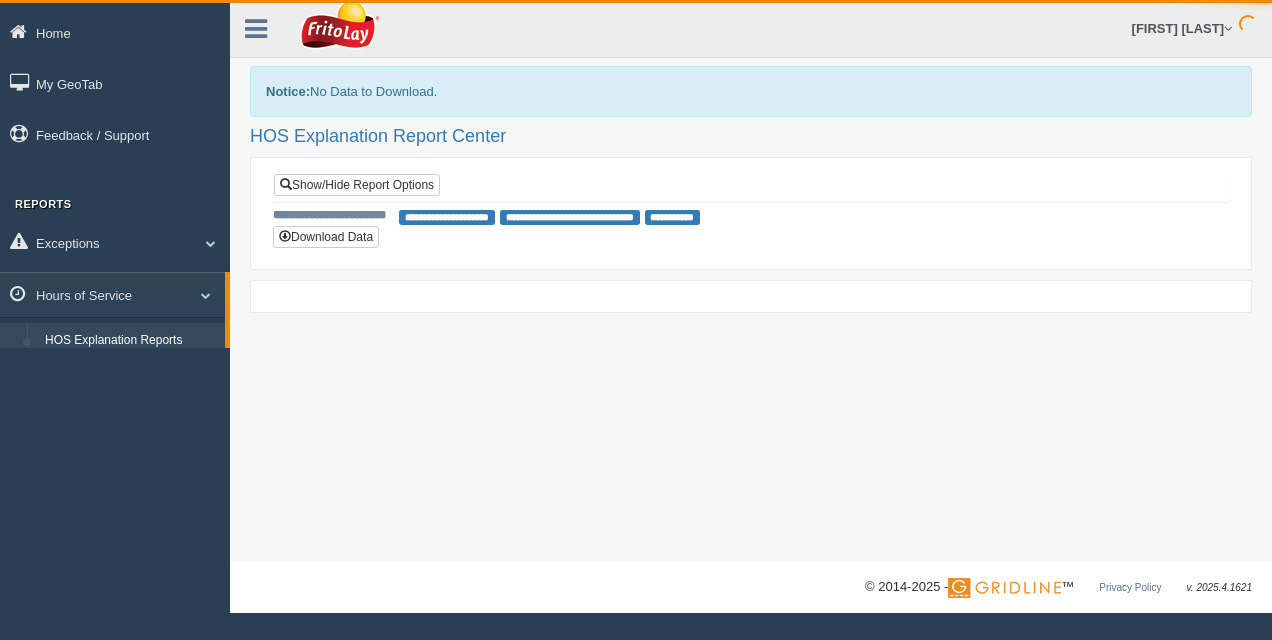 scroll, scrollTop: 0, scrollLeft: 0, axis: both 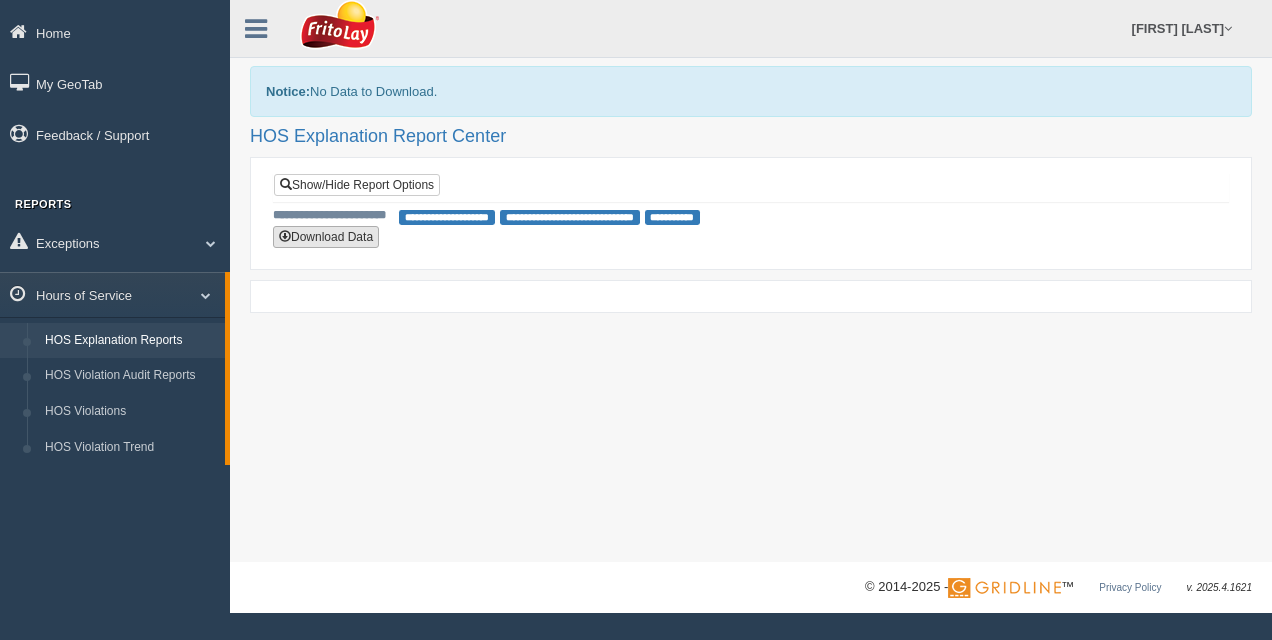click on "Download Data" at bounding box center (326, 237) 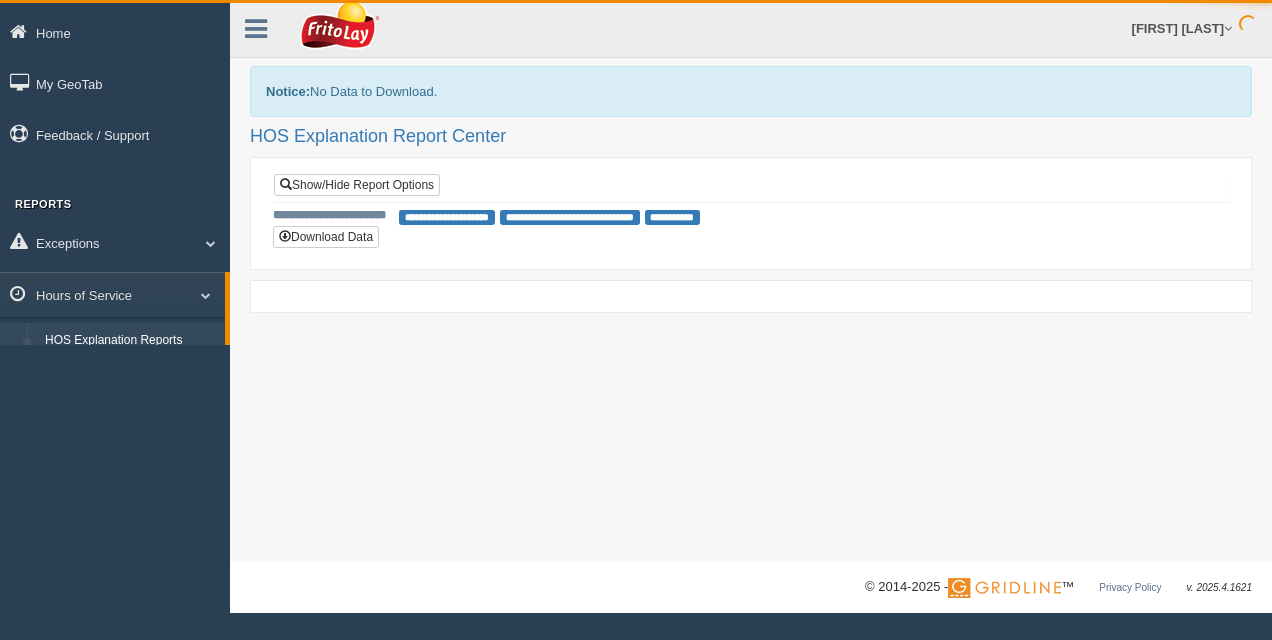 scroll, scrollTop: 0, scrollLeft: 0, axis: both 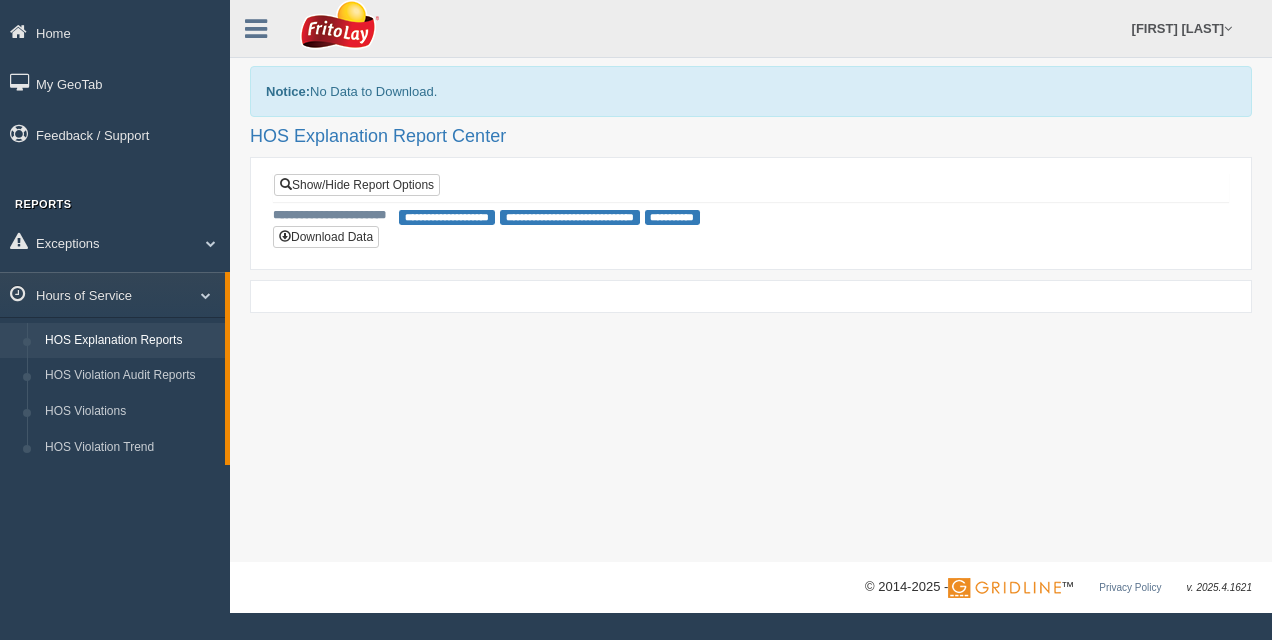 click on "Show/Hide Report Options
Show
[REDACTED]
[REDACTED]
[REDACTED]
[REDACTED]
[REDACTED]
[REDACTED]
[REDACTED]
[REDACTED]
[REDACTED]
[REDACTED] to [REDACTED]
*
*
*
*
*
*
*
*
*
**
**
**
**
****
****
****
****
****
****
****
****
****
****
****
****
****
to
*
*
*
*
*
*
*
*
*
**
**
**
**
****
****
****
****
****
****
****
****
****
****
****
****
****
Location/ Application
[REDACTED]
[REDACTED]
[REDACTED]
[REDACTED]
WESTTEXASDISTRICT [PHONE]
Drivers
[REDACTED]" at bounding box center (751, 187) 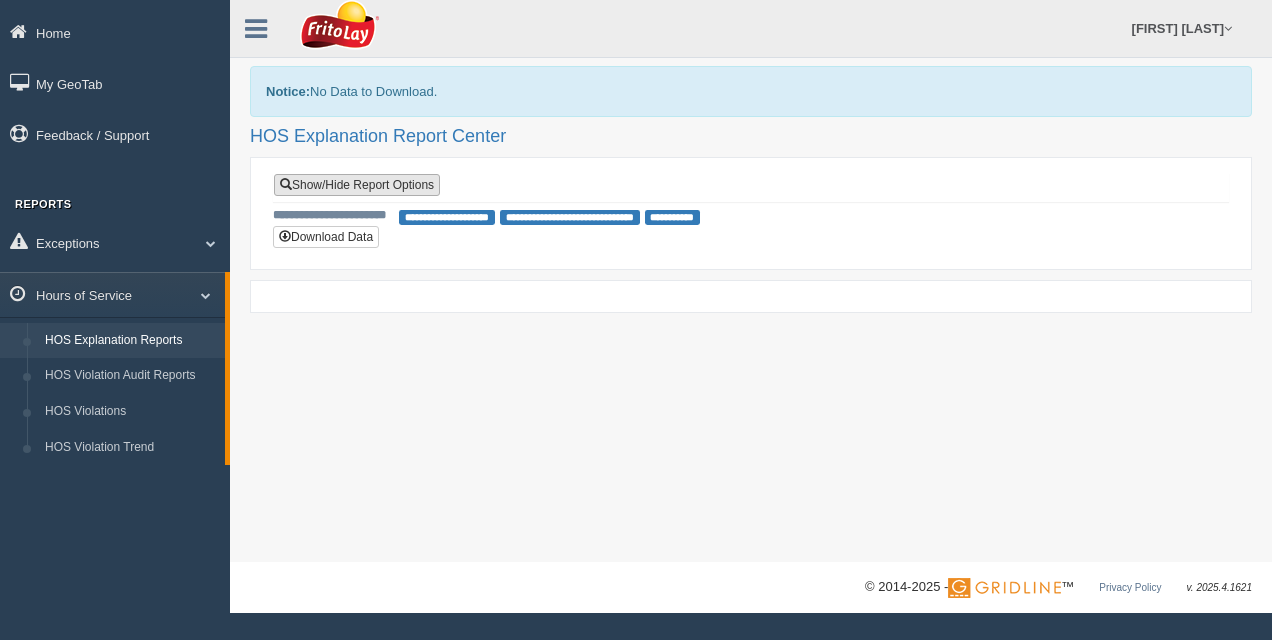 click on "Show/Hide Report Options" at bounding box center (357, 185) 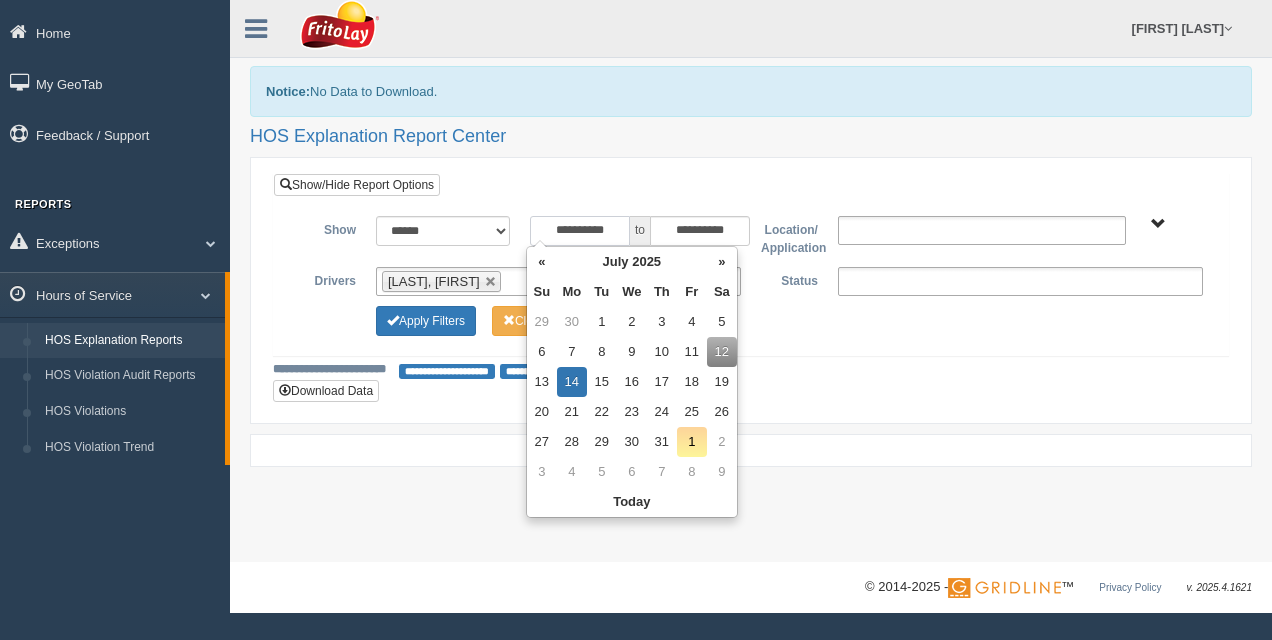 click on "**********" at bounding box center (580, 231) 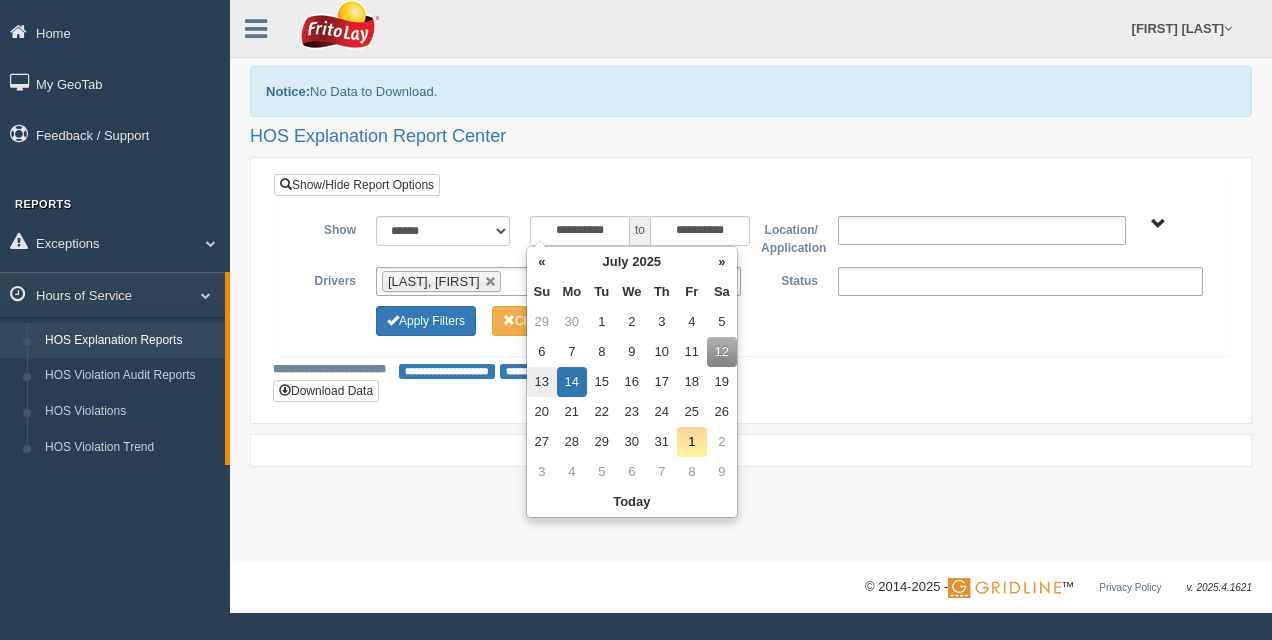 click on "13" at bounding box center (542, 382) 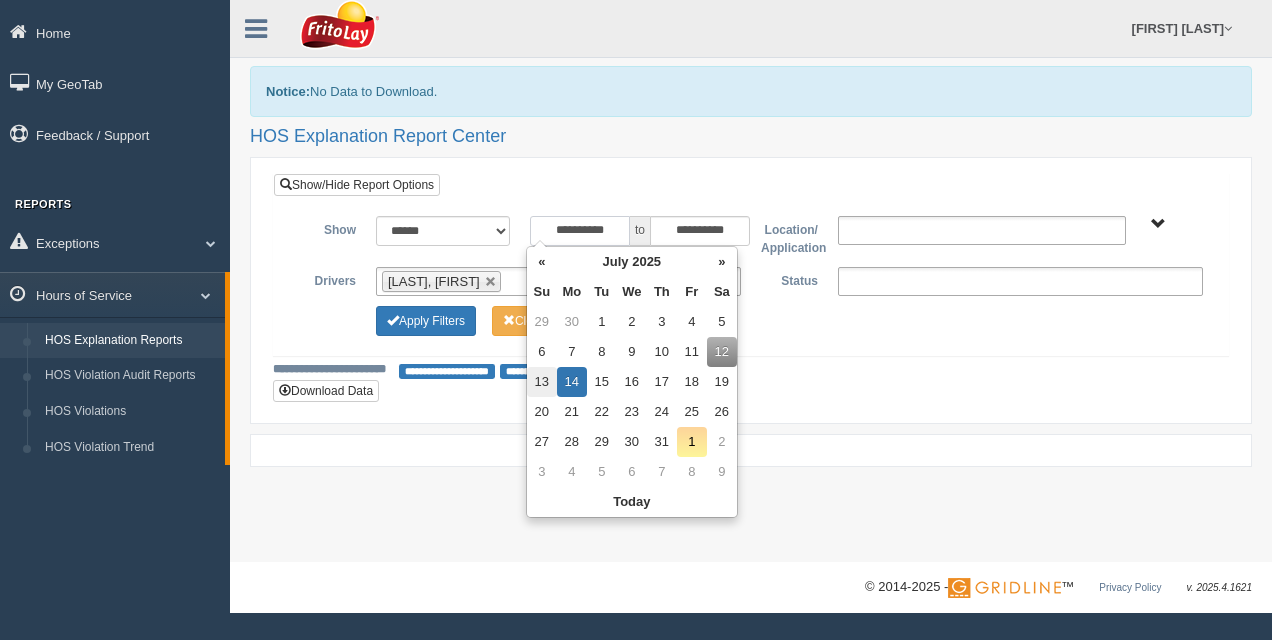 type on "**********" 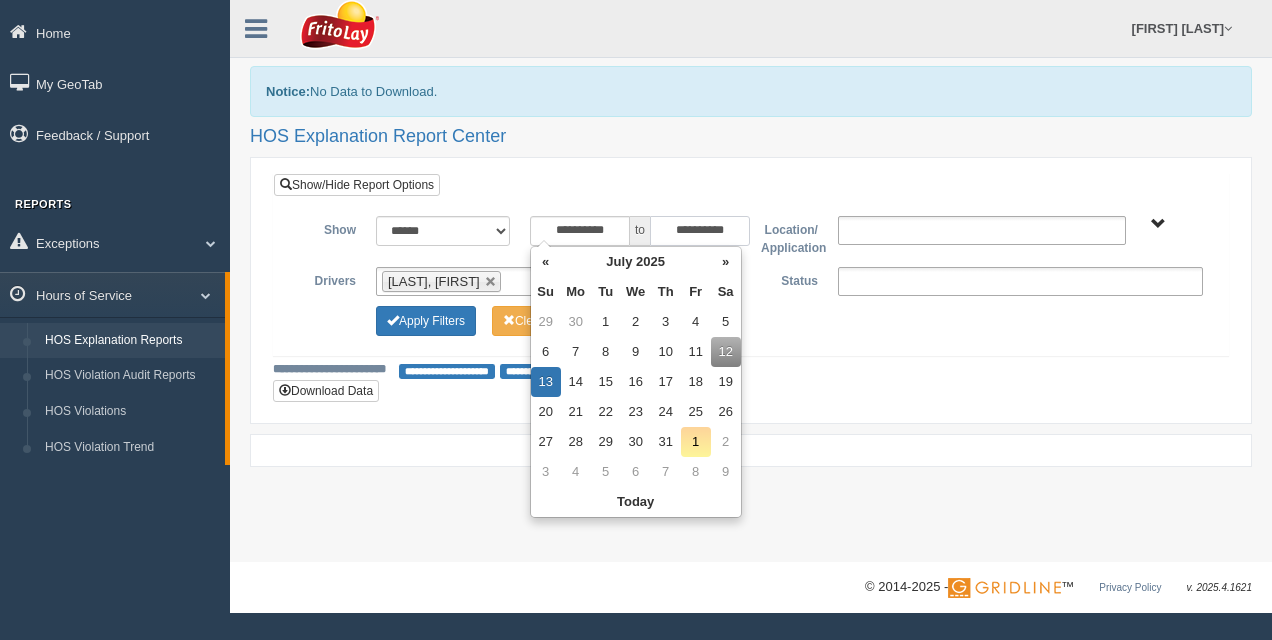 click on "**********" at bounding box center (700, 231) 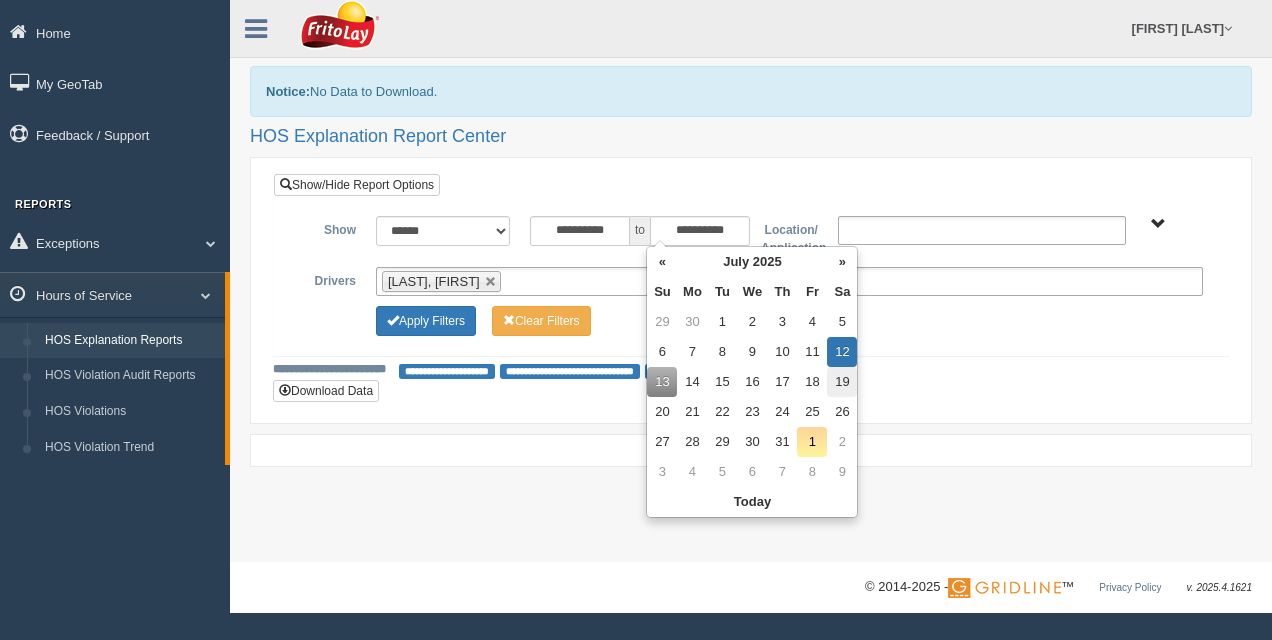 click on "19" at bounding box center (842, 382) 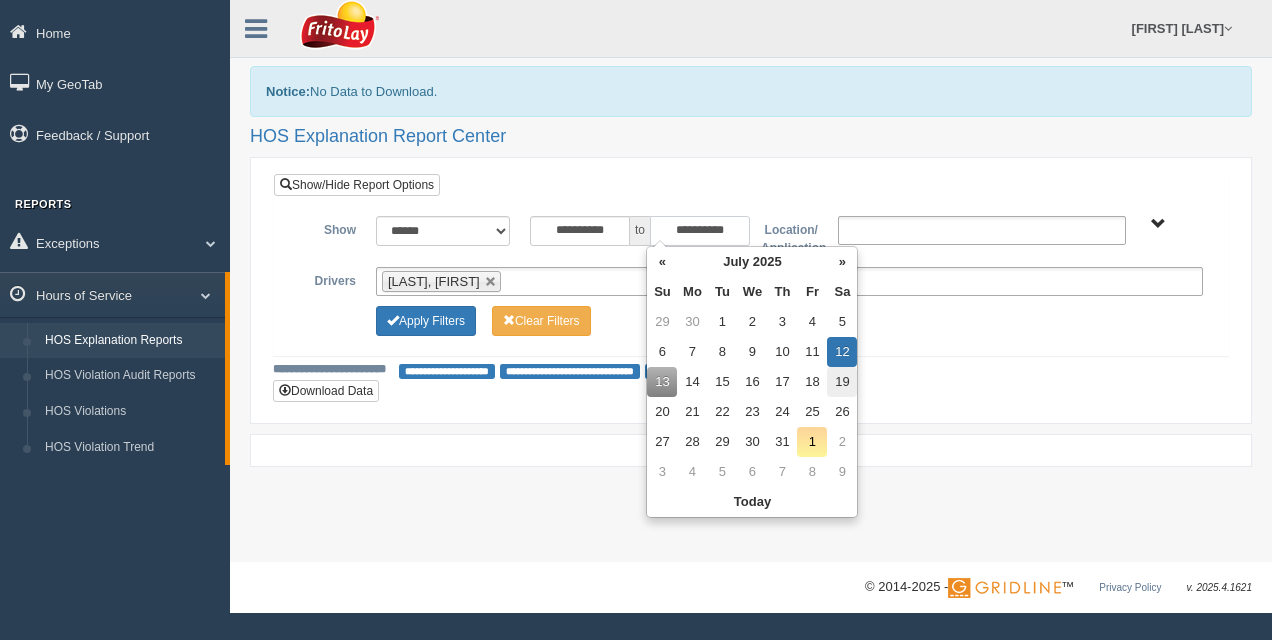 type on "**********" 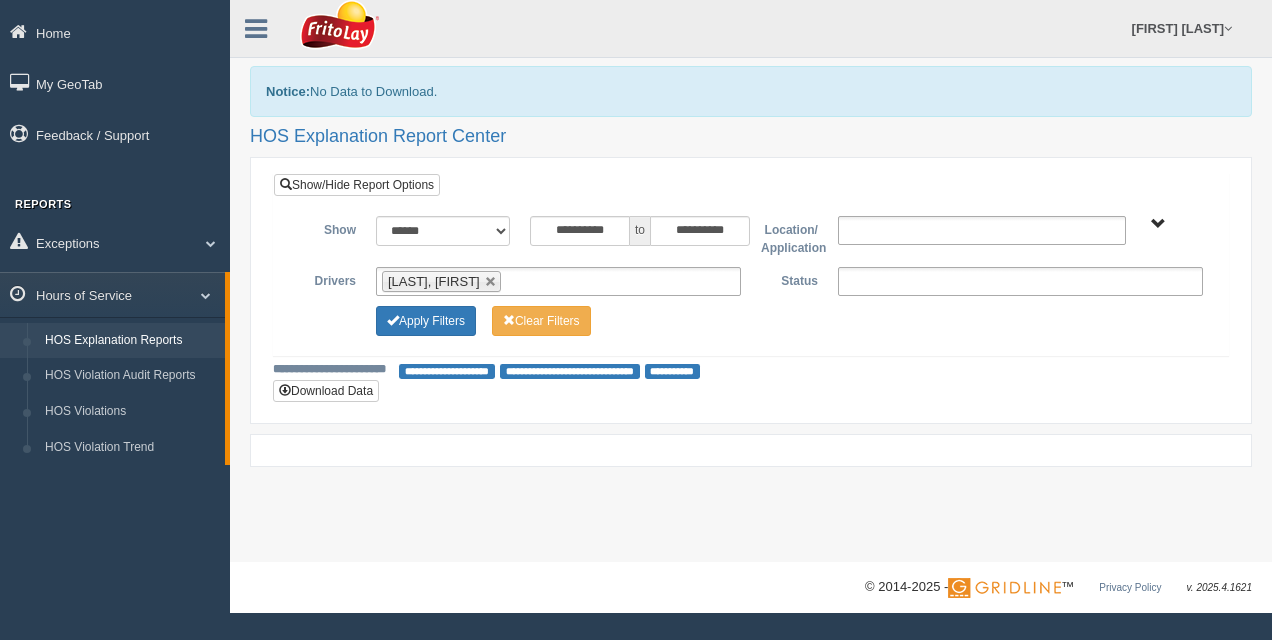 drag, startPoint x: 606, startPoint y: 118, endPoint x: 588, endPoint y: 175, distance: 59.77458 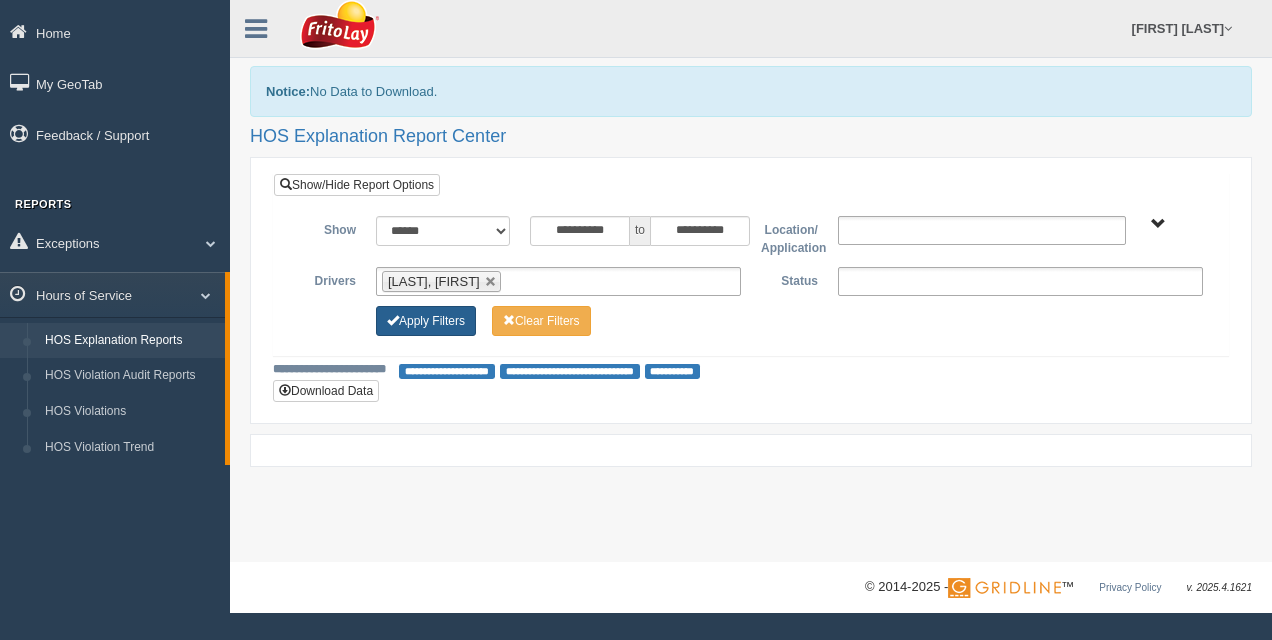 click on "Apply Filters" at bounding box center [426, 321] 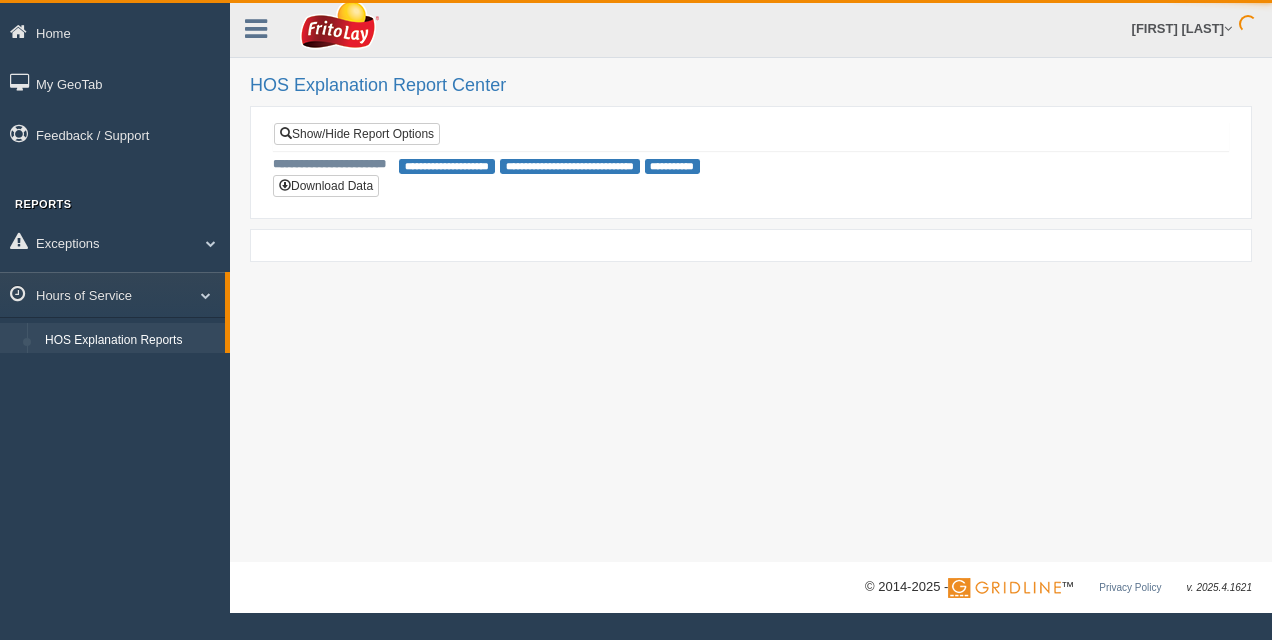 scroll, scrollTop: 0, scrollLeft: 0, axis: both 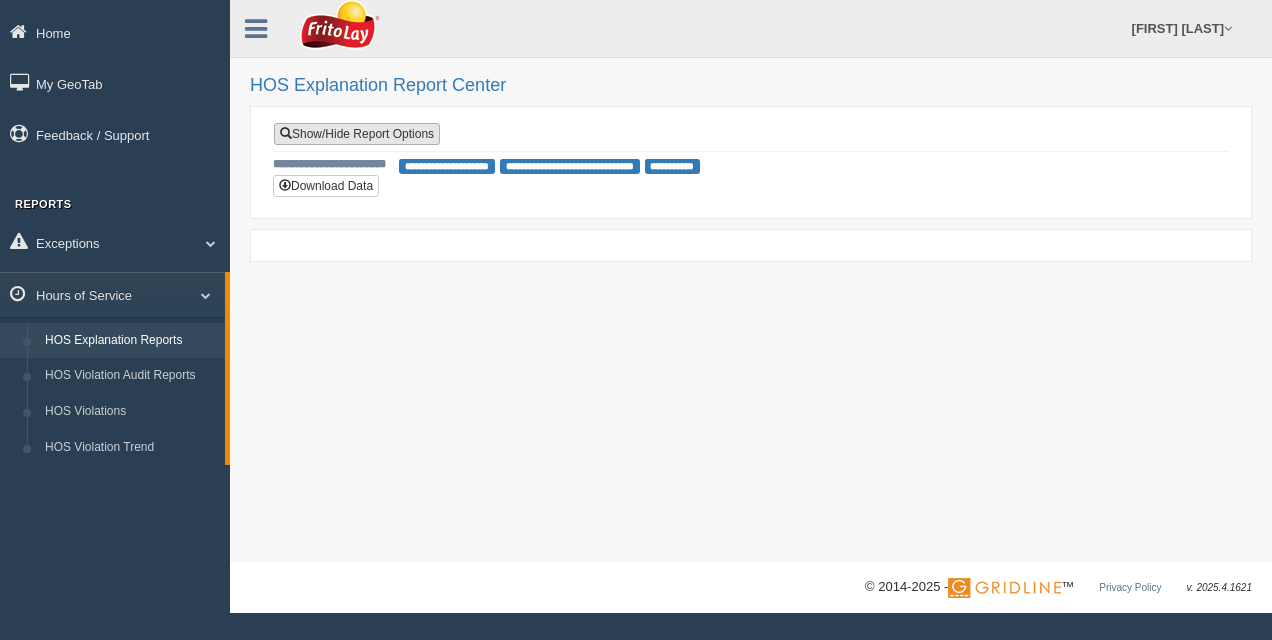 click on "Show/Hide Report Options" at bounding box center [357, 134] 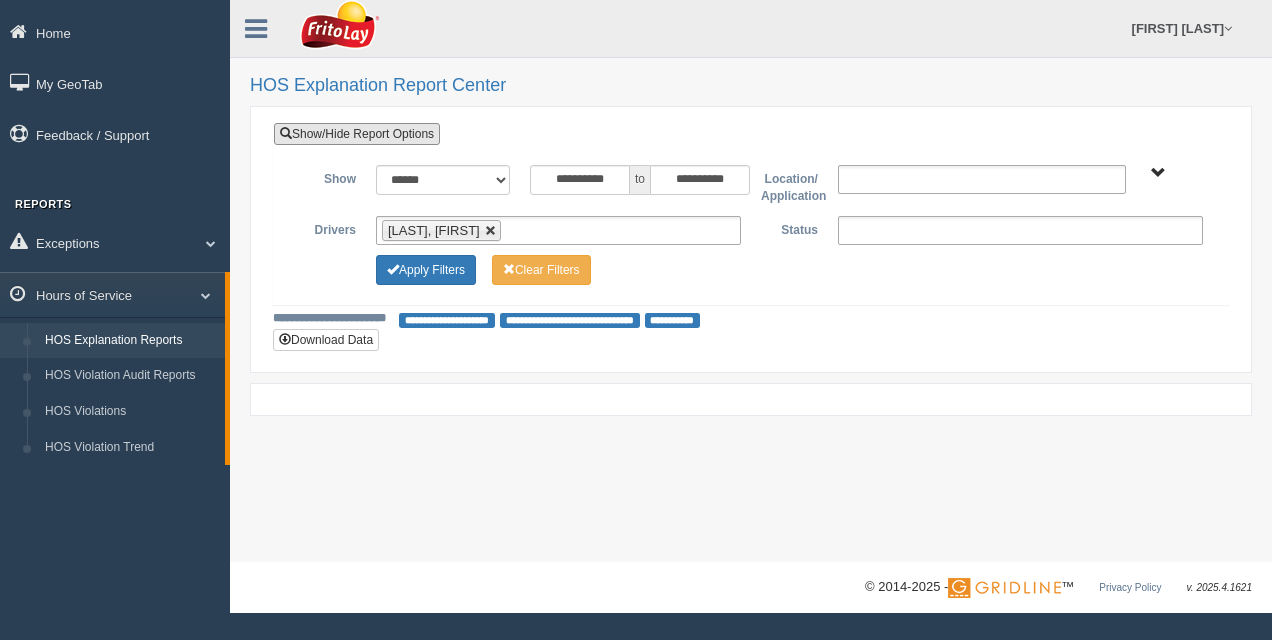 click at bounding box center (491, 231) 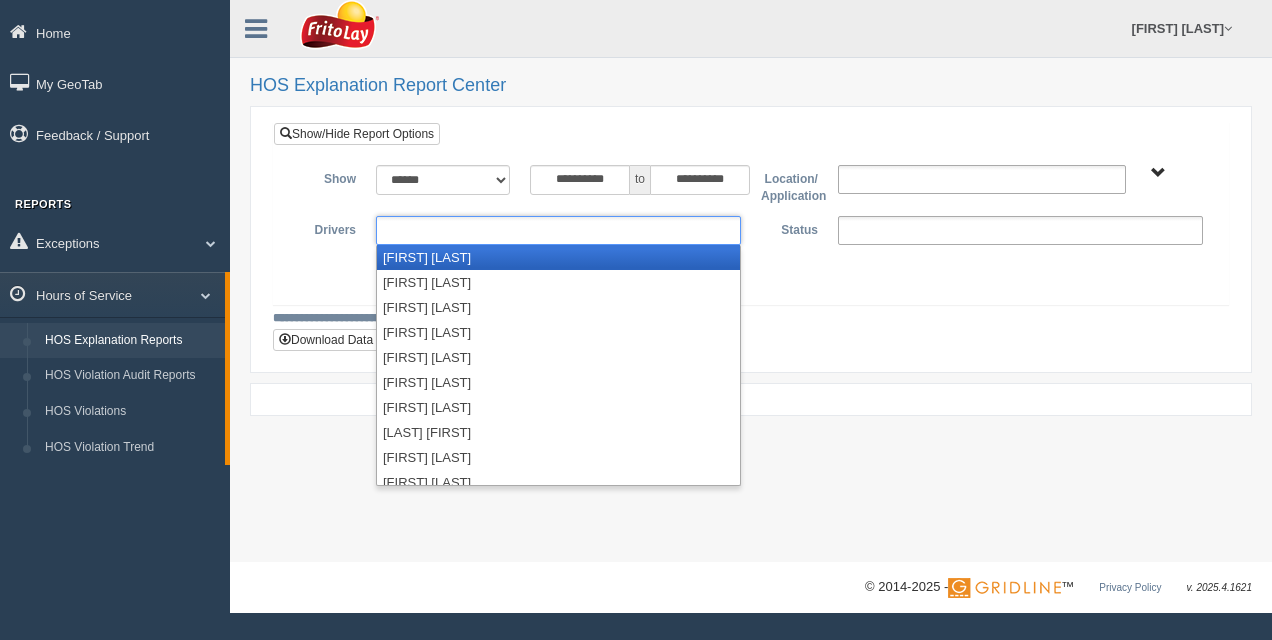click at bounding box center (424, 230) 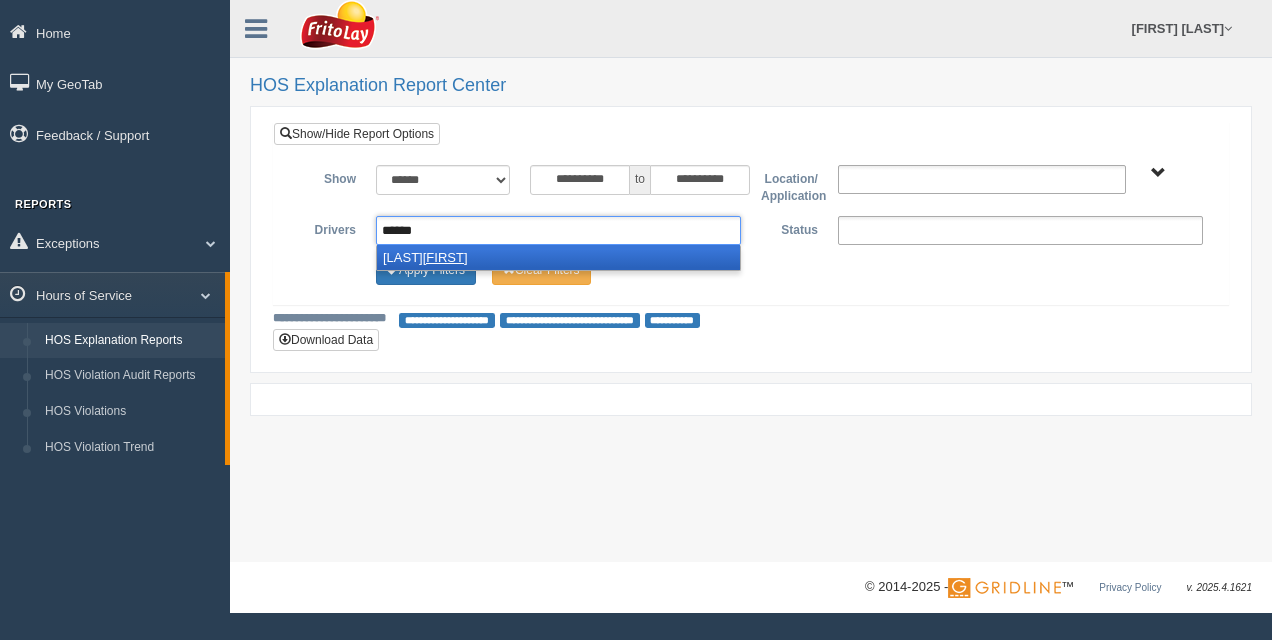type on "******" 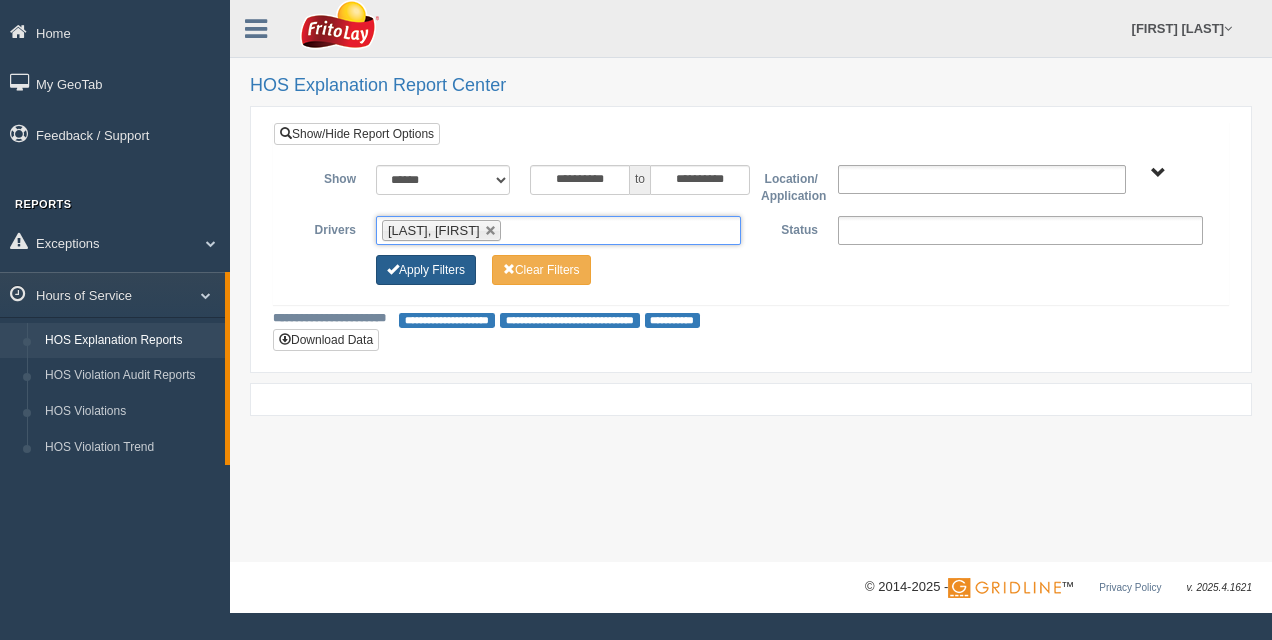 click on "Apply Filters" at bounding box center (426, 270) 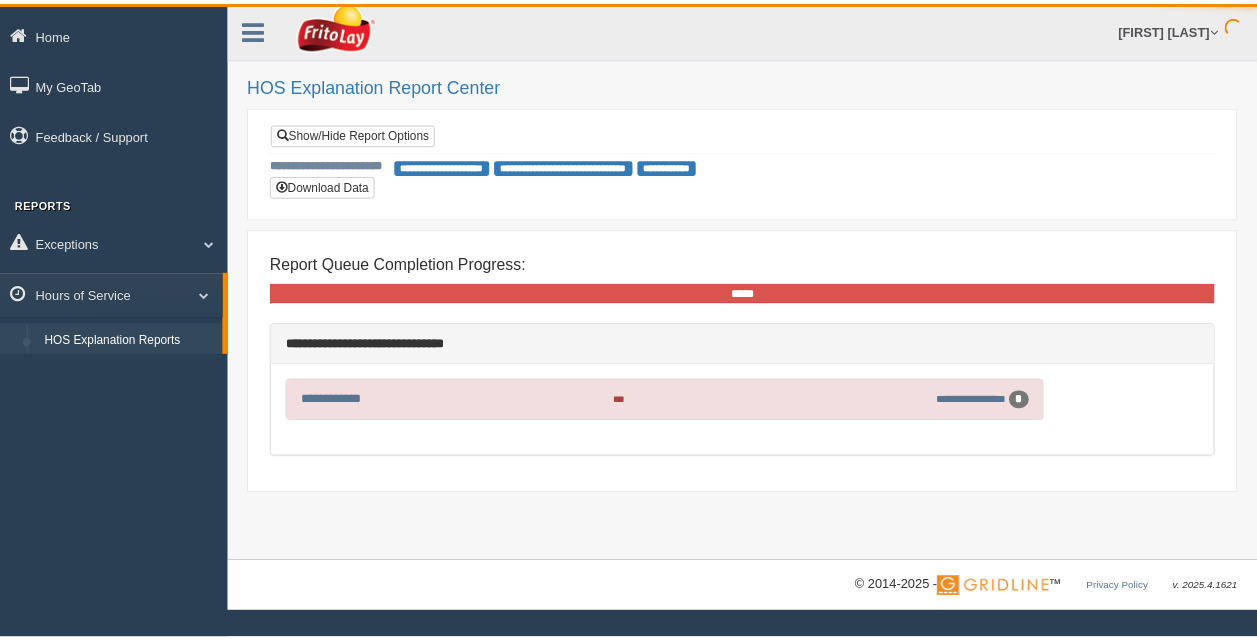 scroll, scrollTop: 0, scrollLeft: 0, axis: both 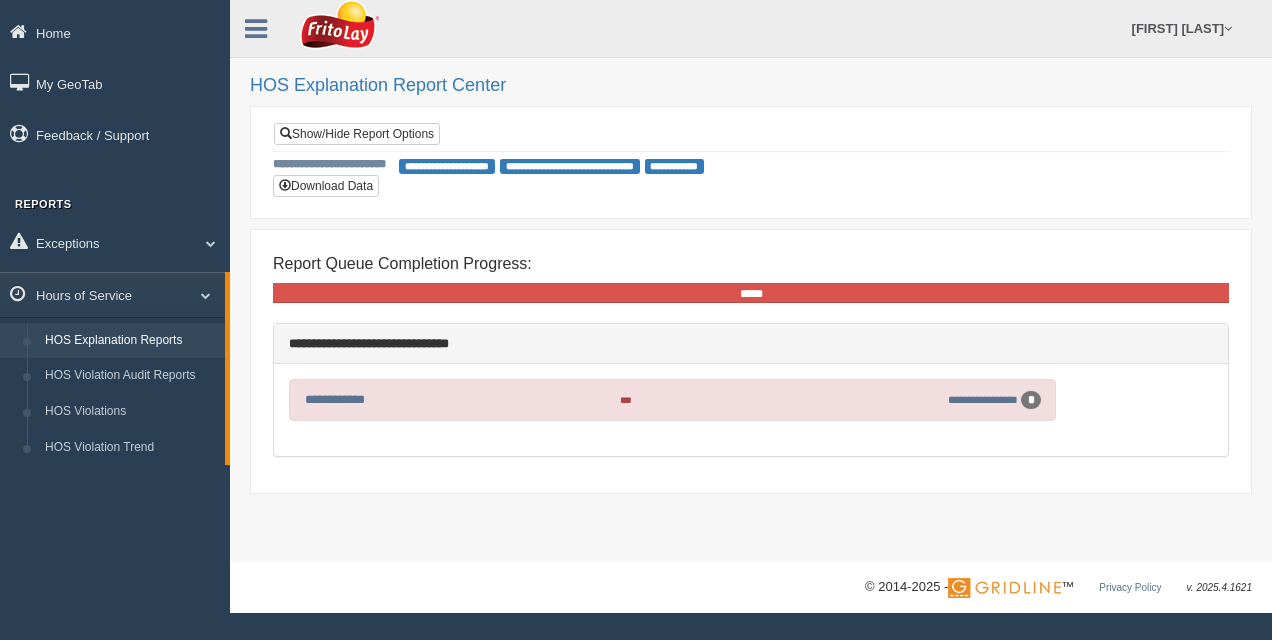 click on "**********" at bounding box center (673, 400) 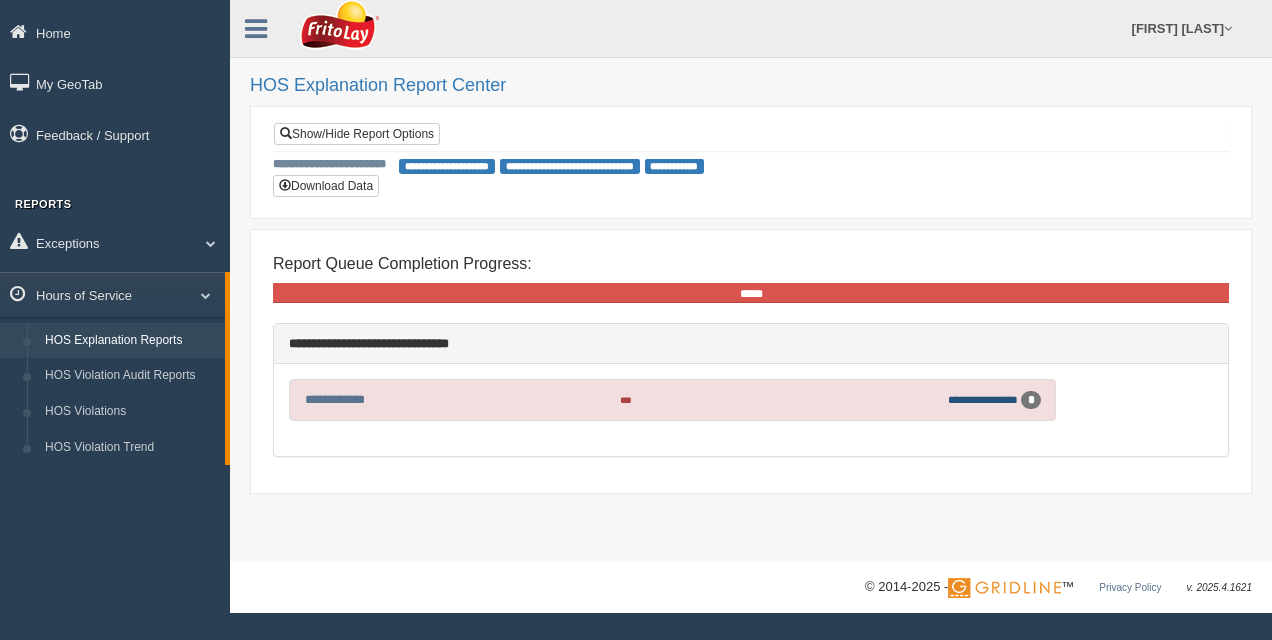 click on "**********" at bounding box center (983, 399) 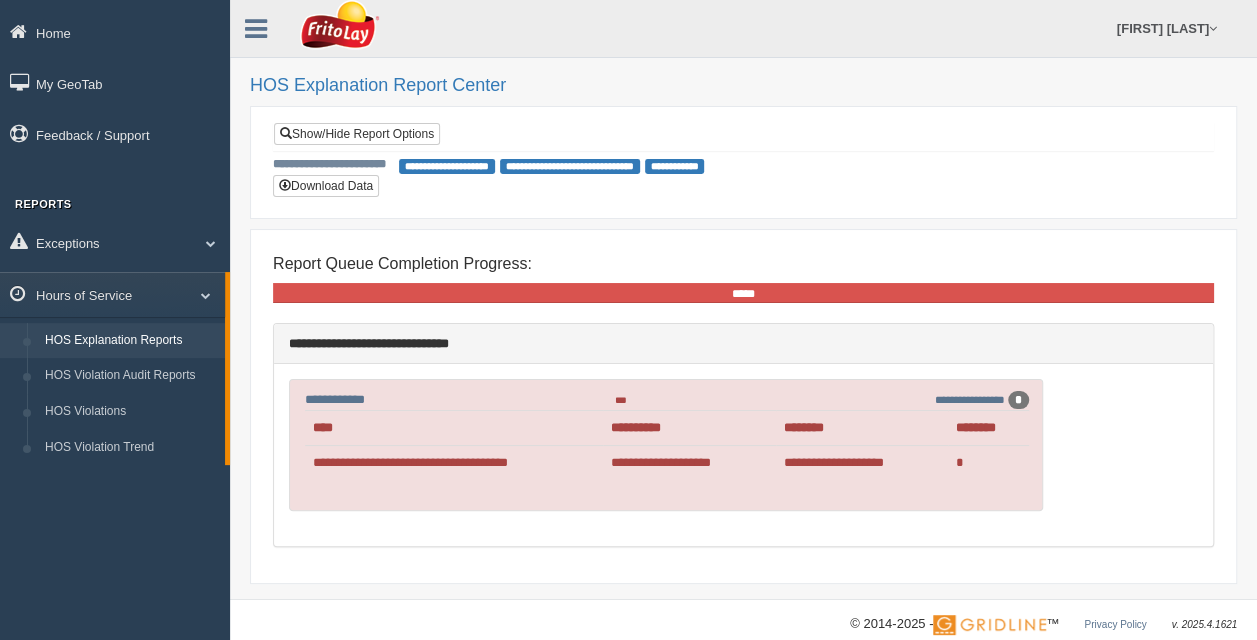 click on "**********" at bounding box center (454, 463) 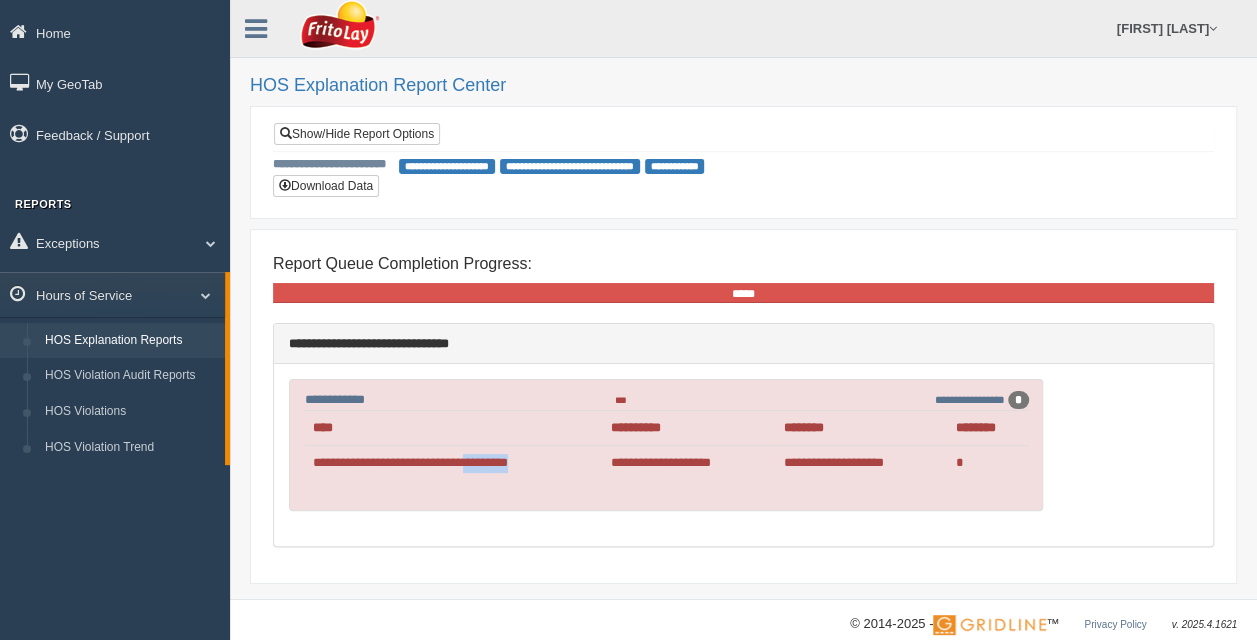 click on "**********" at bounding box center (454, 463) 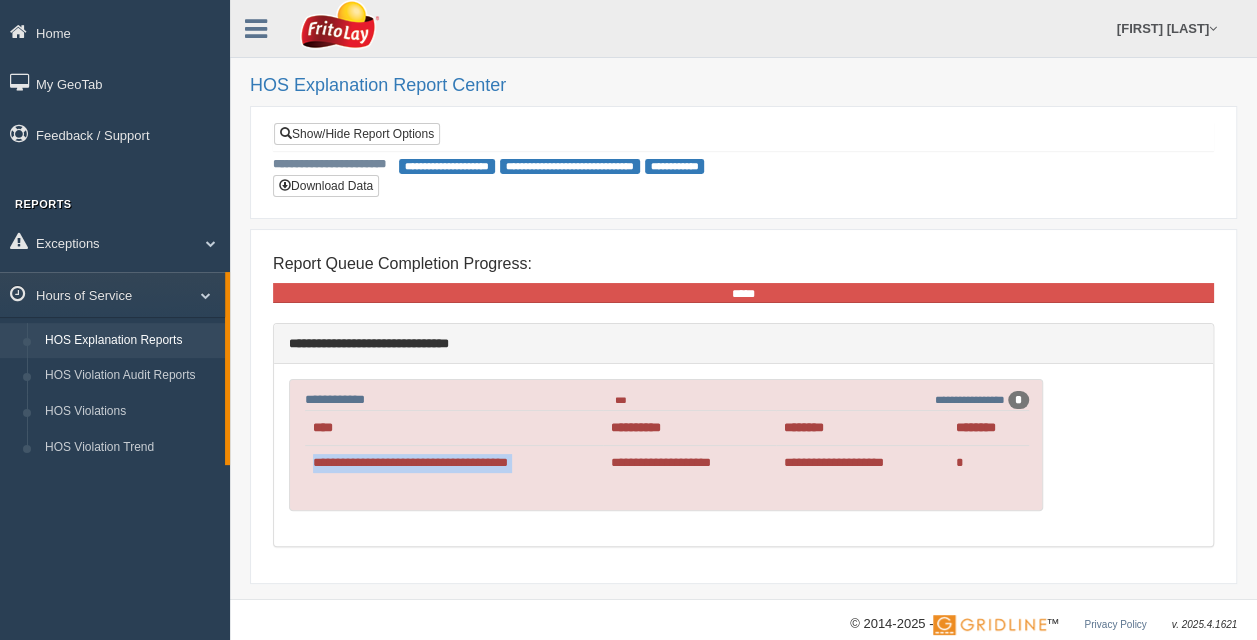click on "**********" at bounding box center (454, 463) 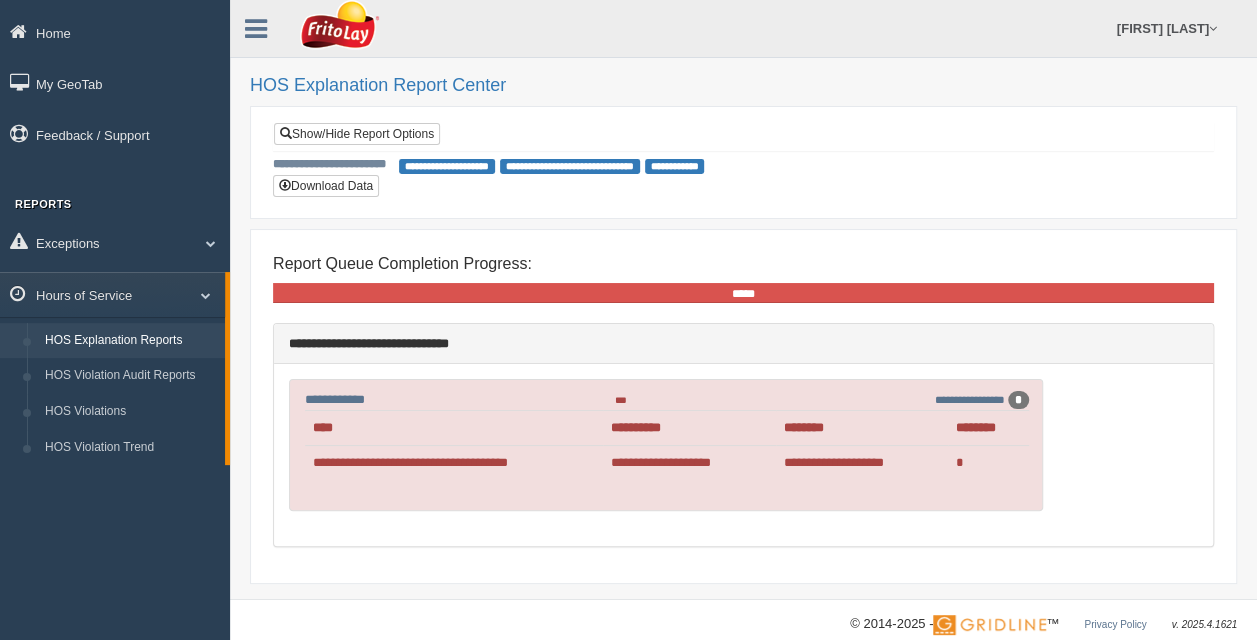 click on "**********" at bounding box center (743, 455) 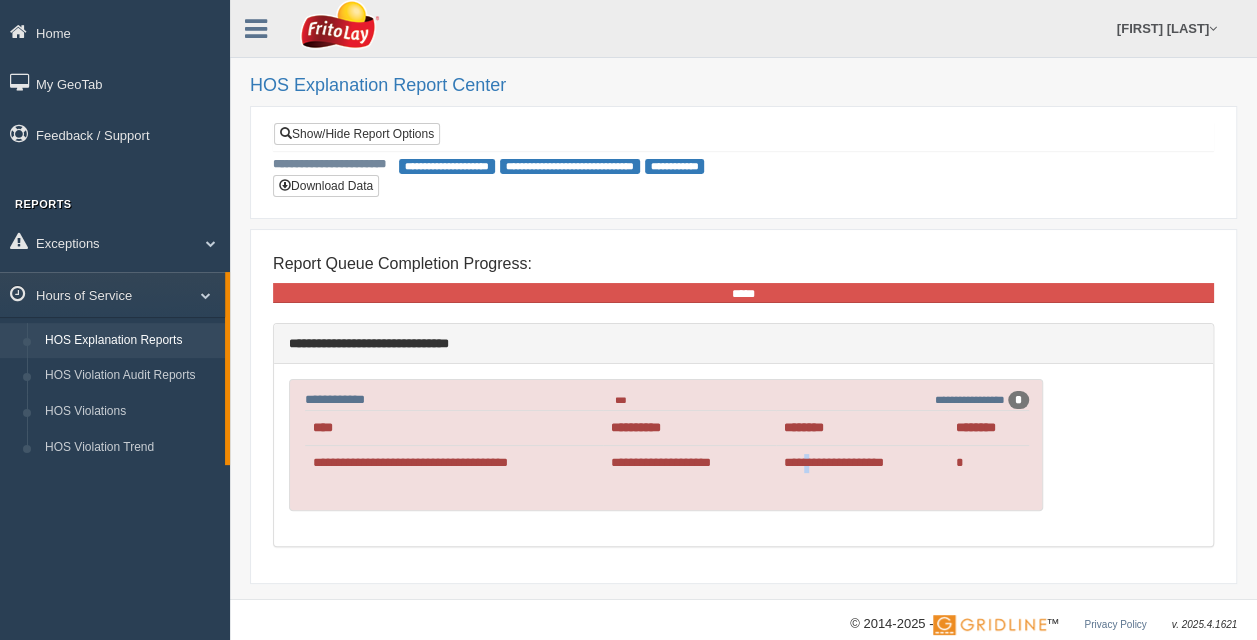 click on "**********" at bounding box center [862, 463] 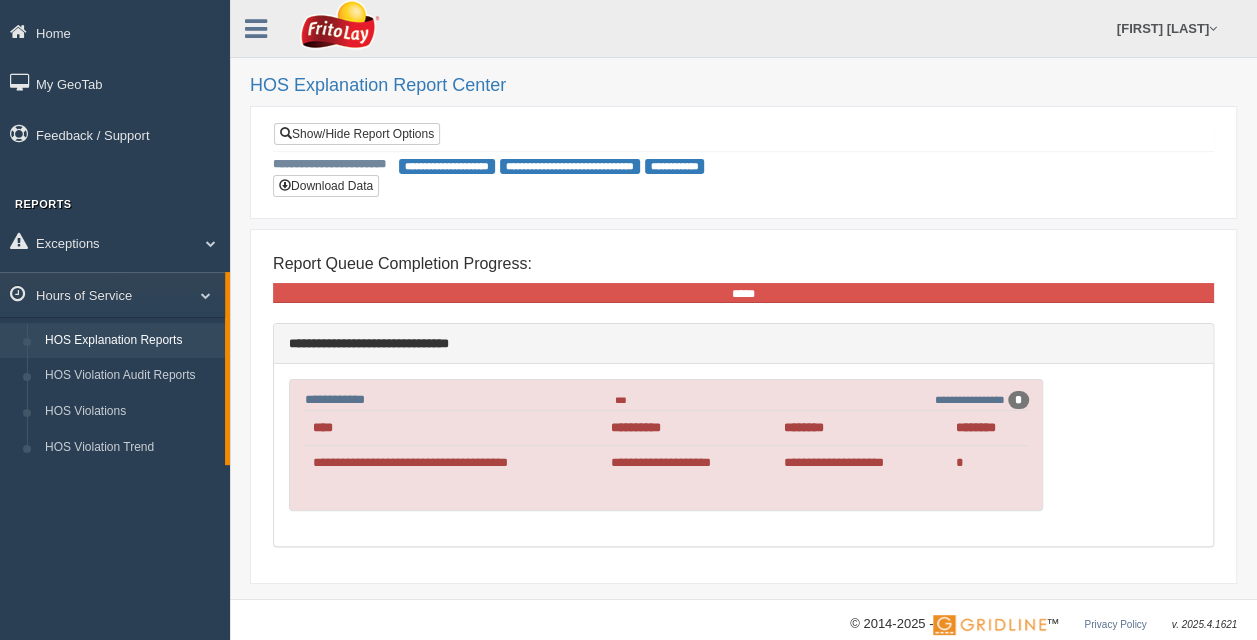 drag, startPoint x: 815, startPoint y: 459, endPoint x: 765, endPoint y: 337, distance: 131.8484 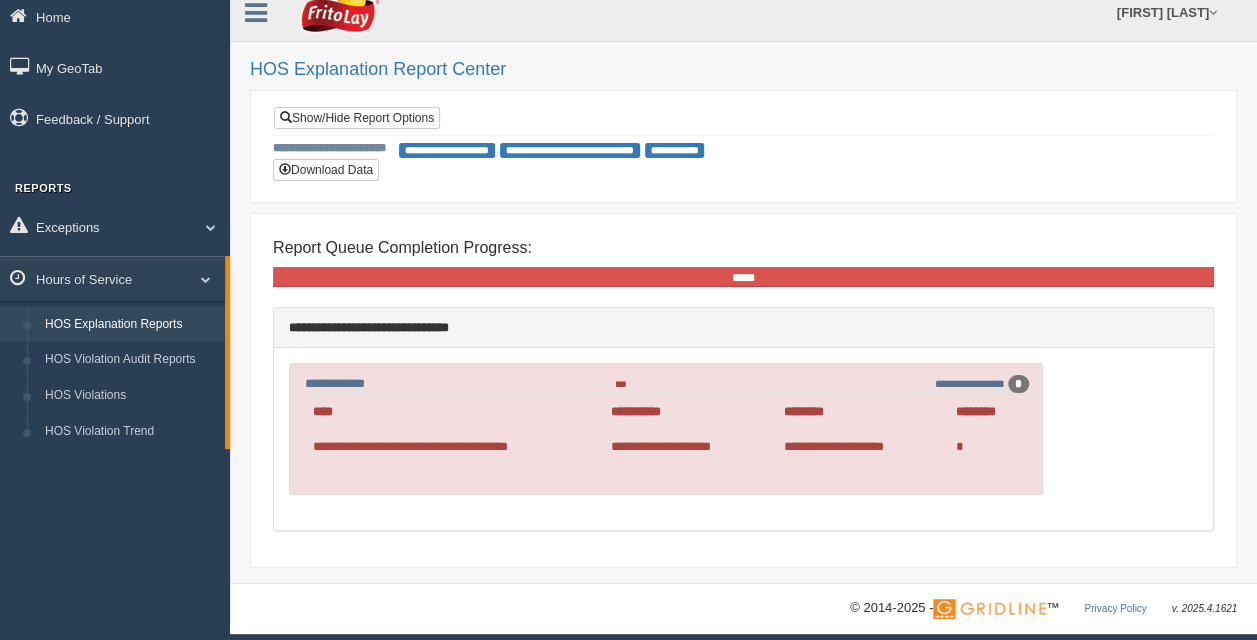 scroll, scrollTop: 24, scrollLeft: 0, axis: vertical 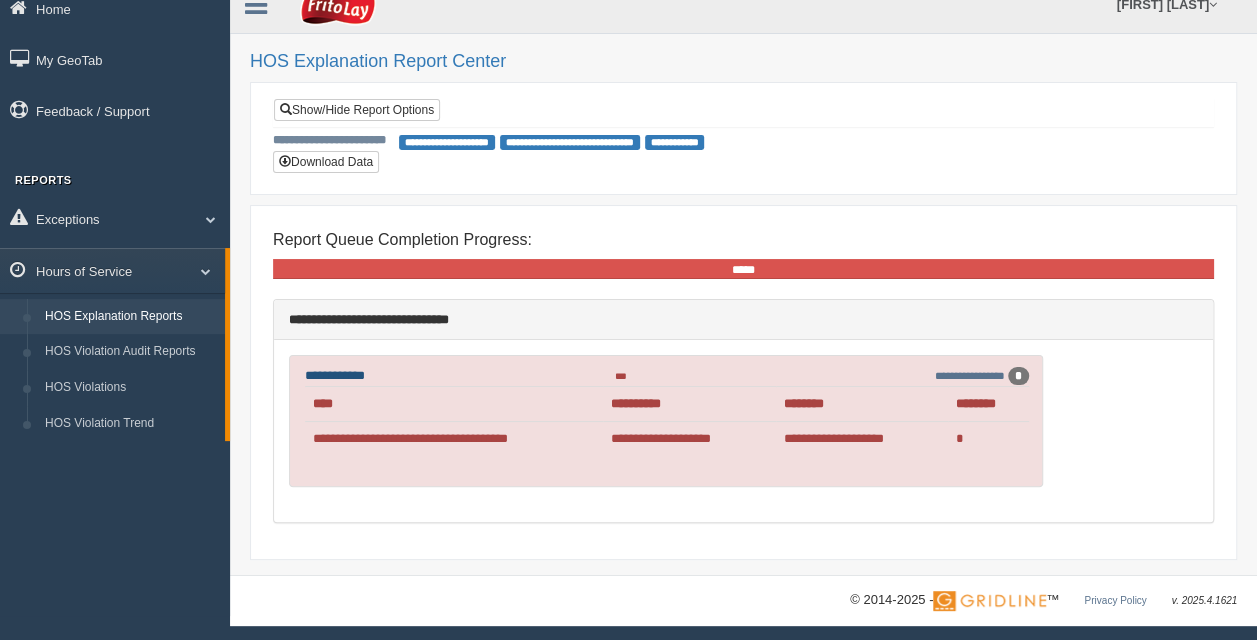 click on "**********" at bounding box center [335, 375] 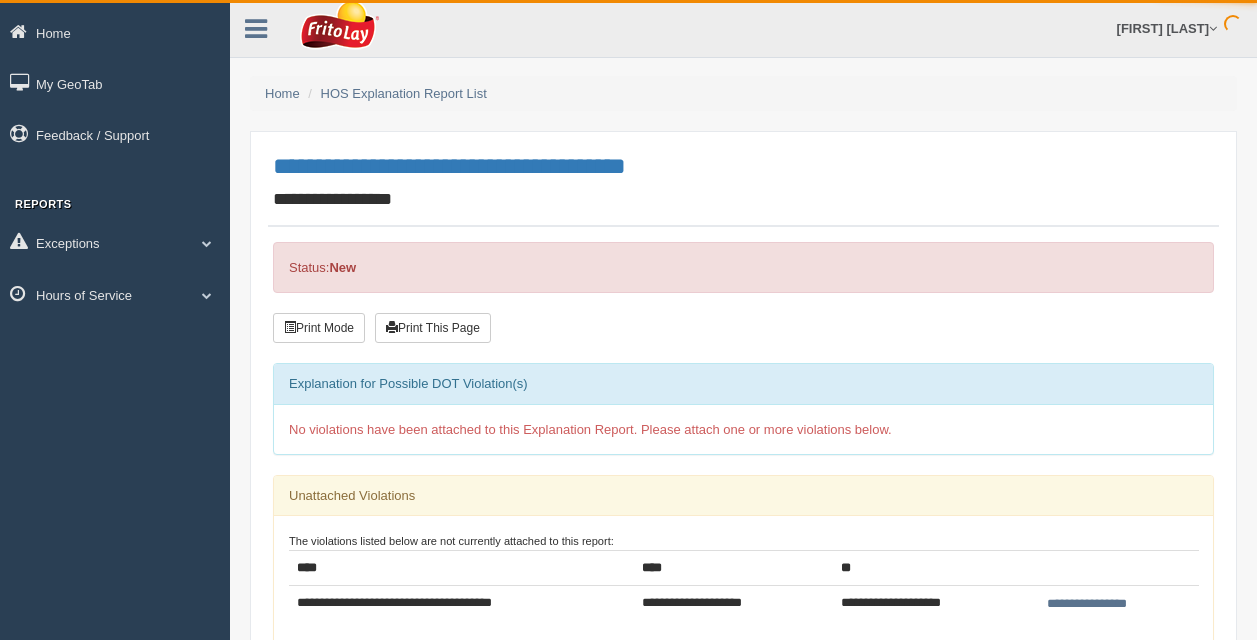 scroll, scrollTop: 0, scrollLeft: 0, axis: both 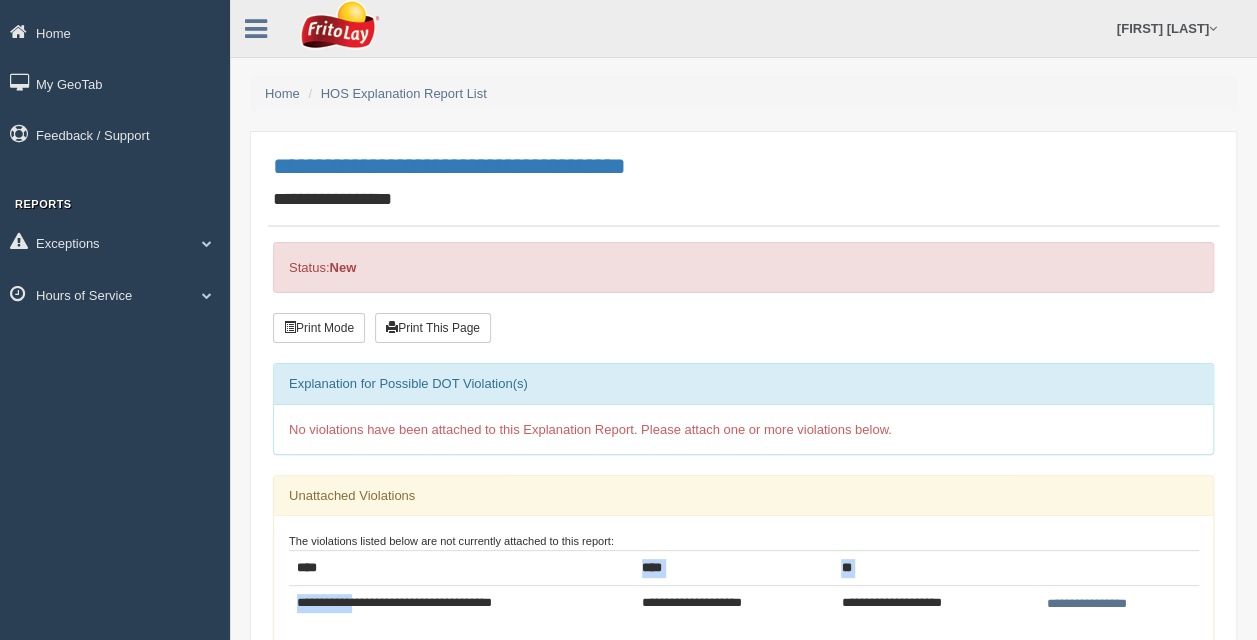 drag, startPoint x: 374, startPoint y: 599, endPoint x: 374, endPoint y: 572, distance: 27 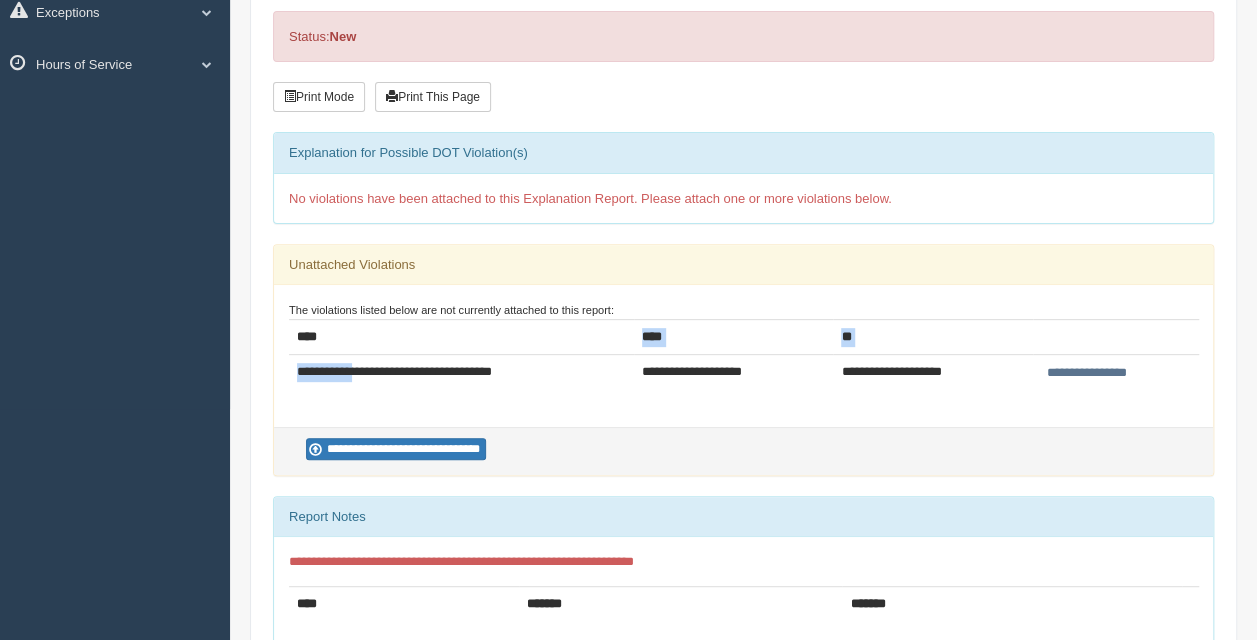 scroll, scrollTop: 200, scrollLeft: 0, axis: vertical 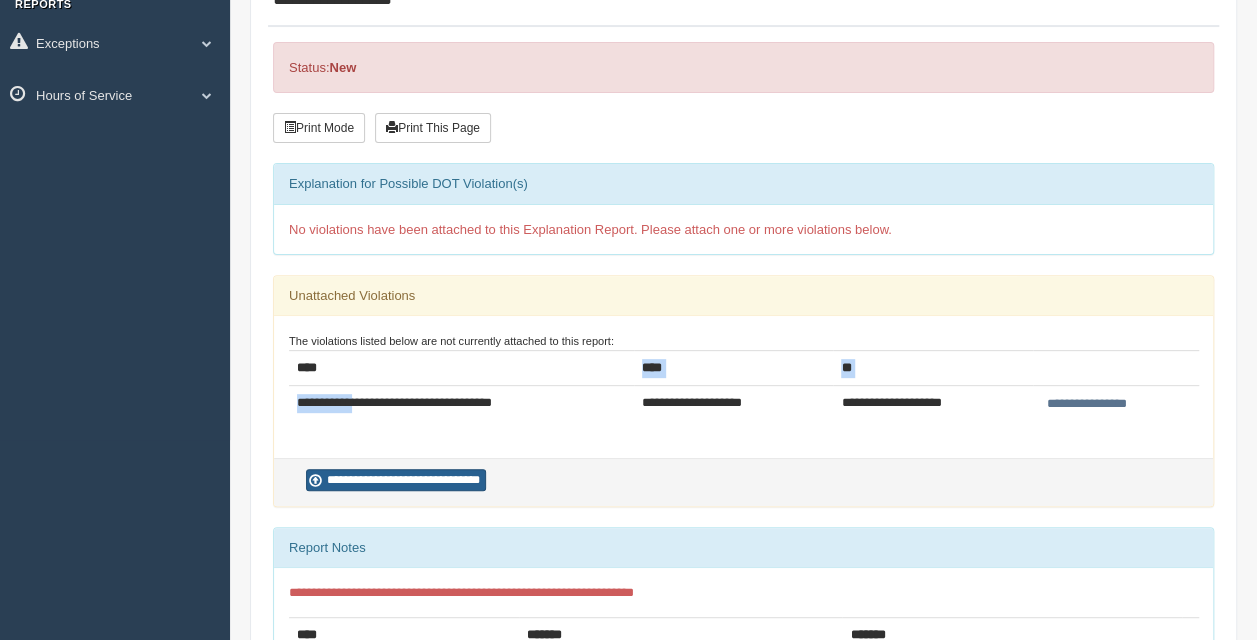 click on "**********" at bounding box center [396, 480] 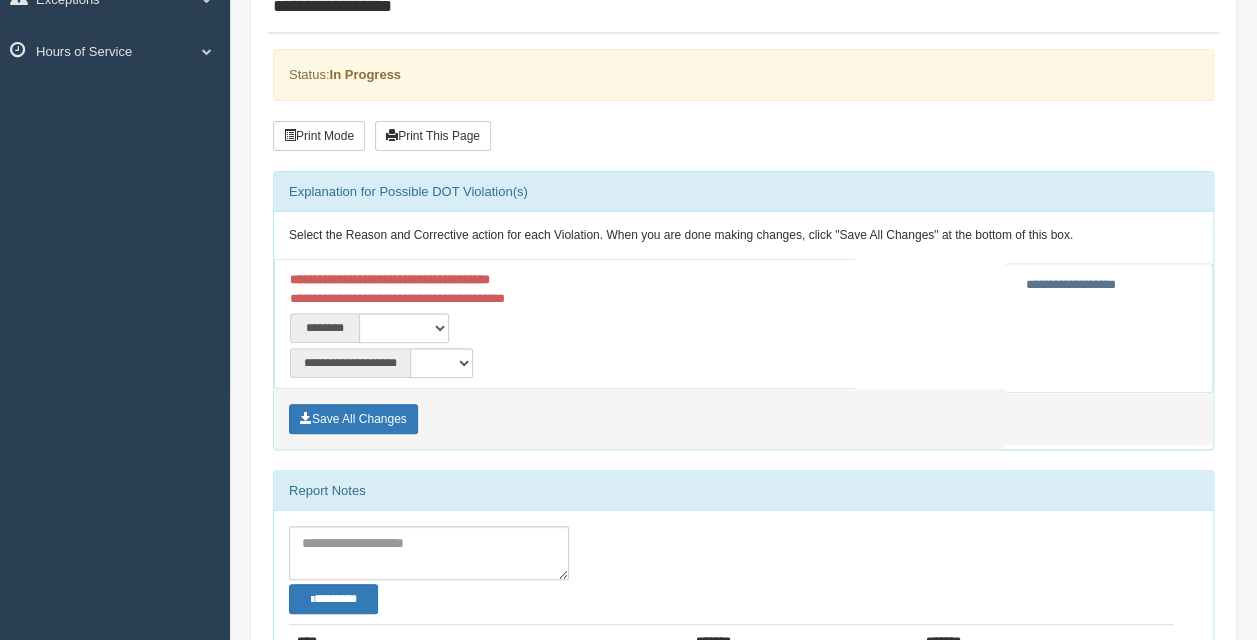 scroll, scrollTop: 300, scrollLeft: 0, axis: vertical 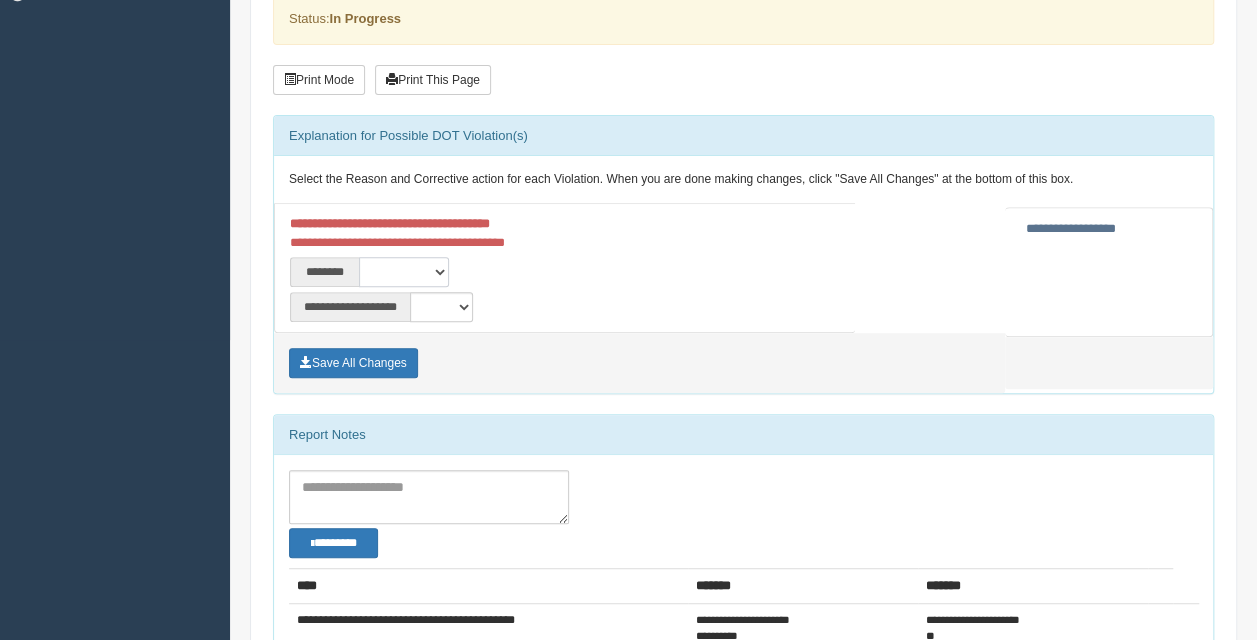 click on "**********" at bounding box center [404, 272] 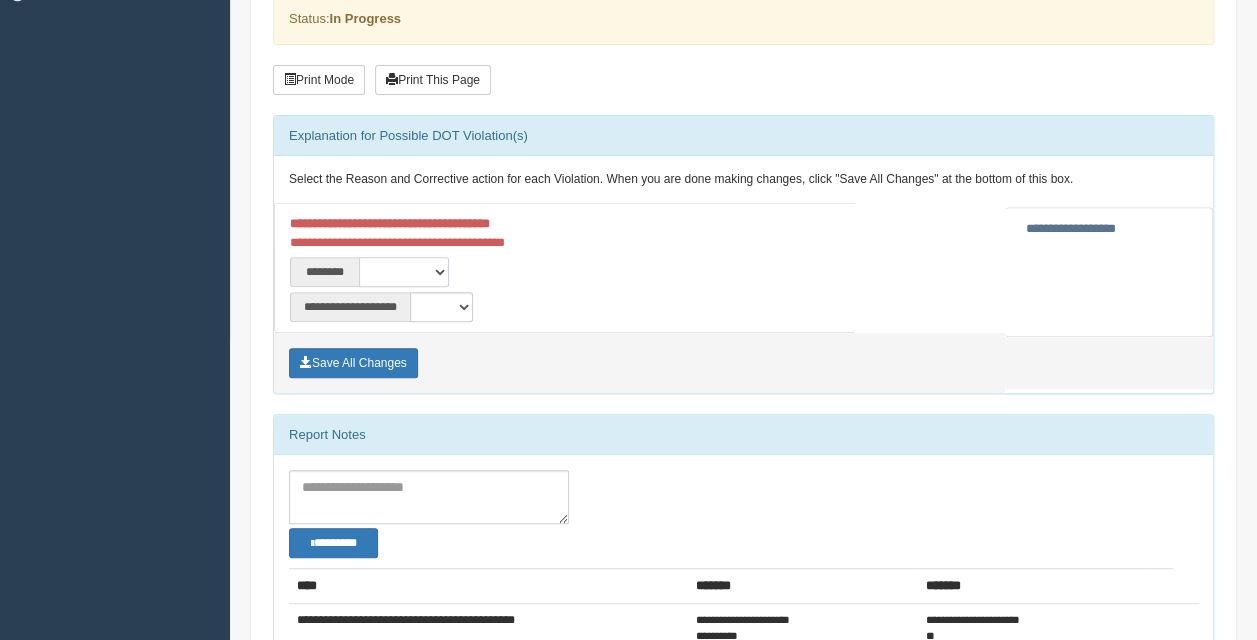 select on "****" 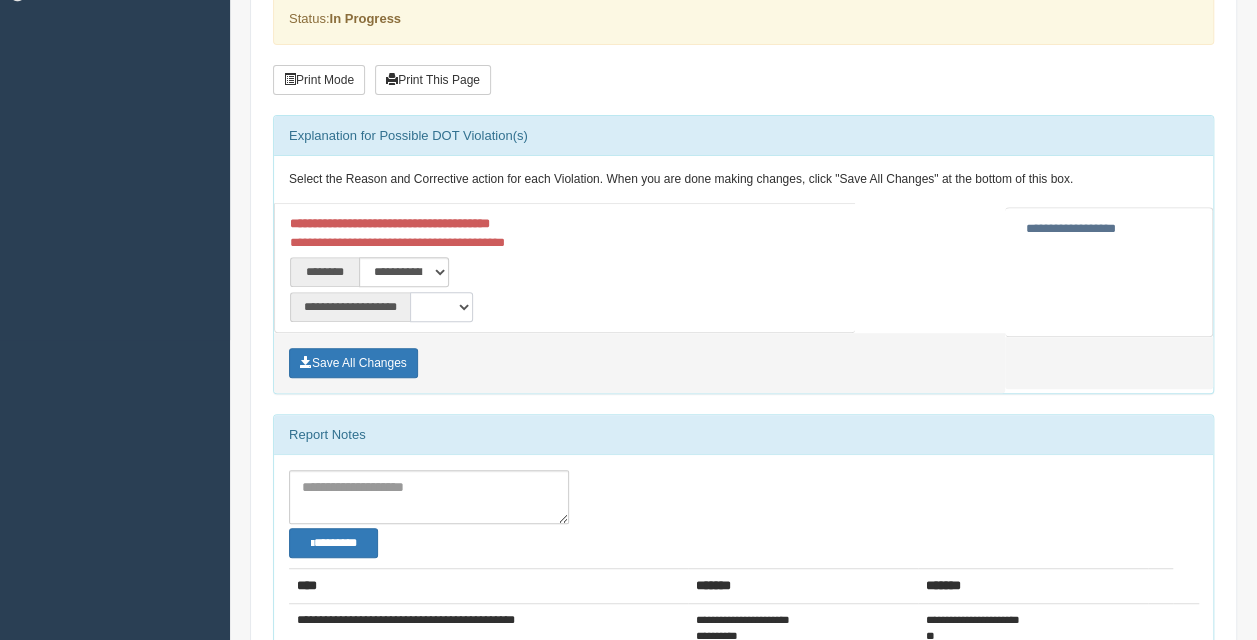 click on "**********" at bounding box center (441, 307) 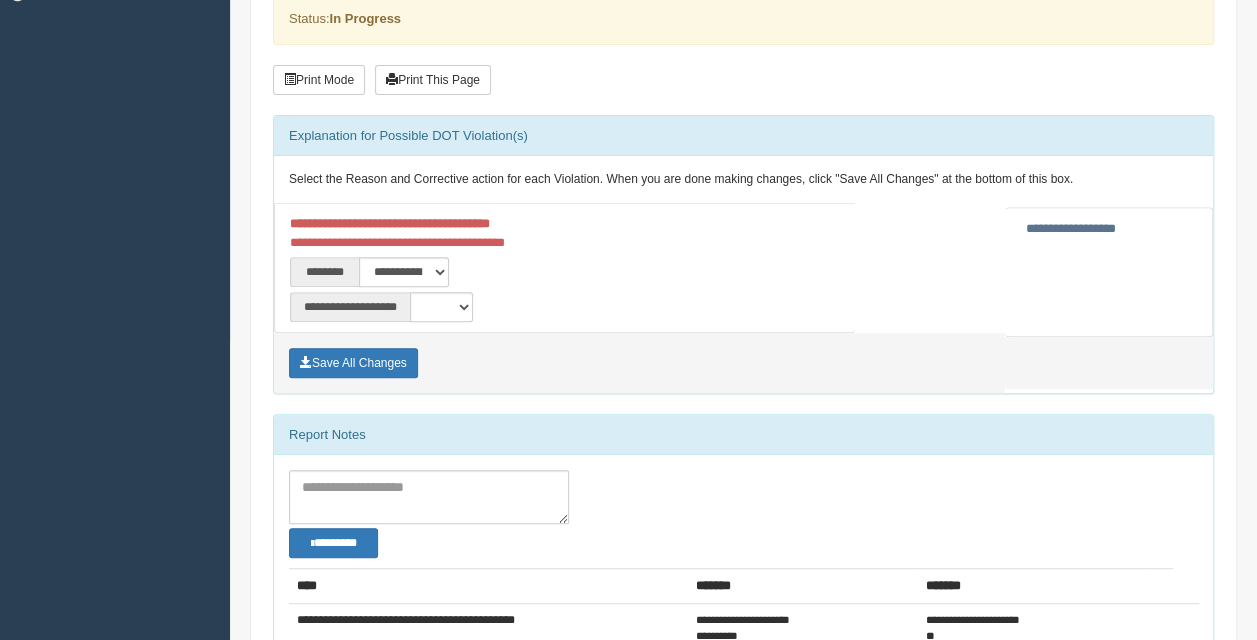 click on "**********" at bounding box center [422, 272] 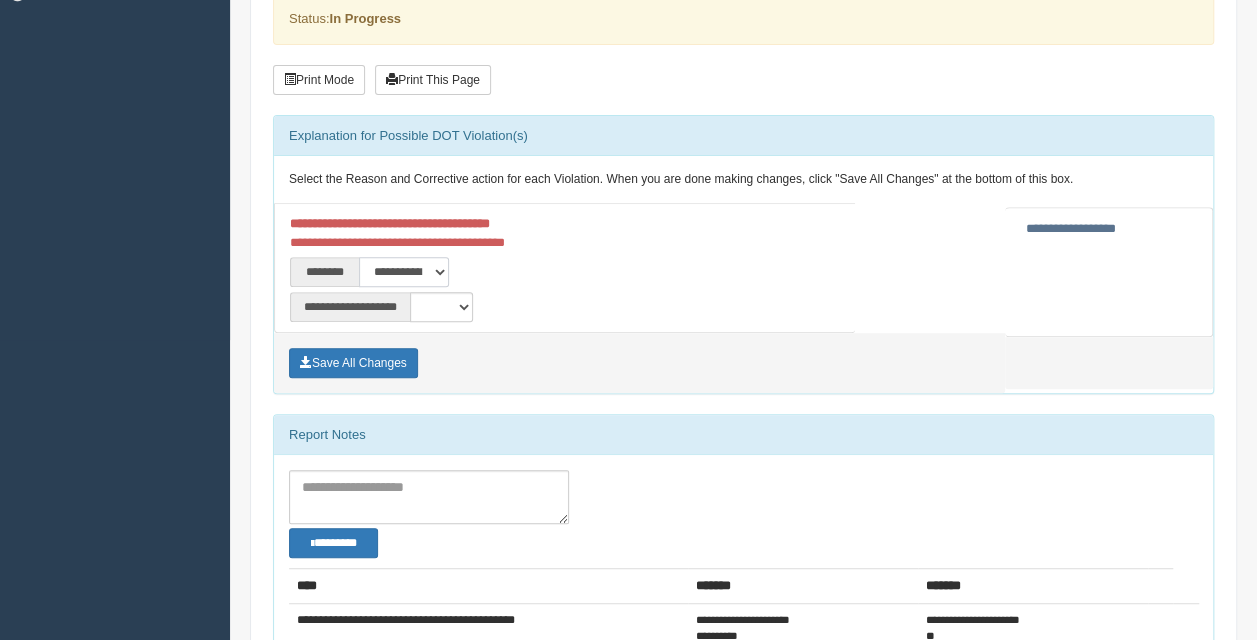 click on "**********" at bounding box center [404, 272] 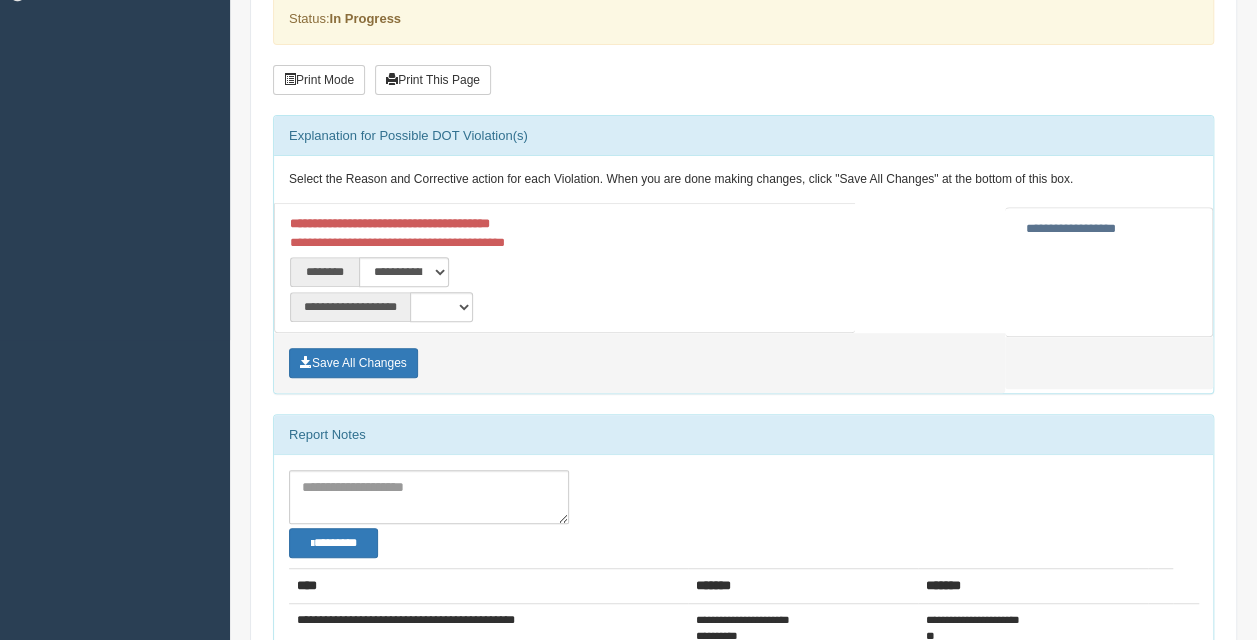click on "**********" at bounding box center (565, 269) 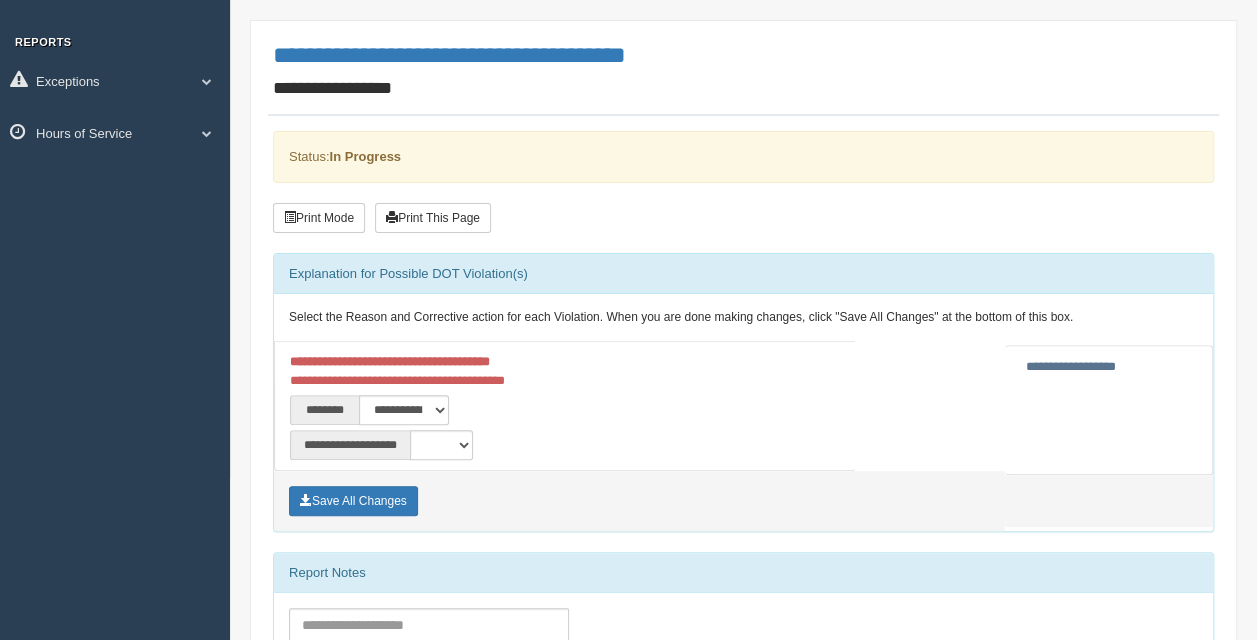 scroll, scrollTop: 200, scrollLeft: 0, axis: vertical 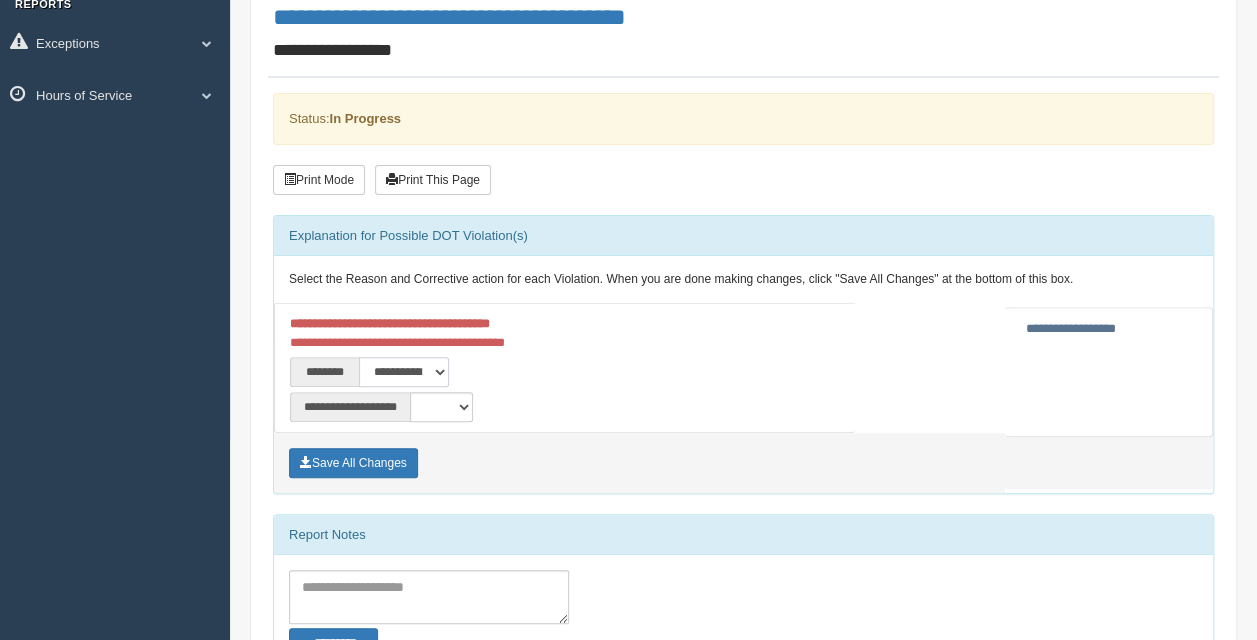 click on "**********" at bounding box center (404, 372) 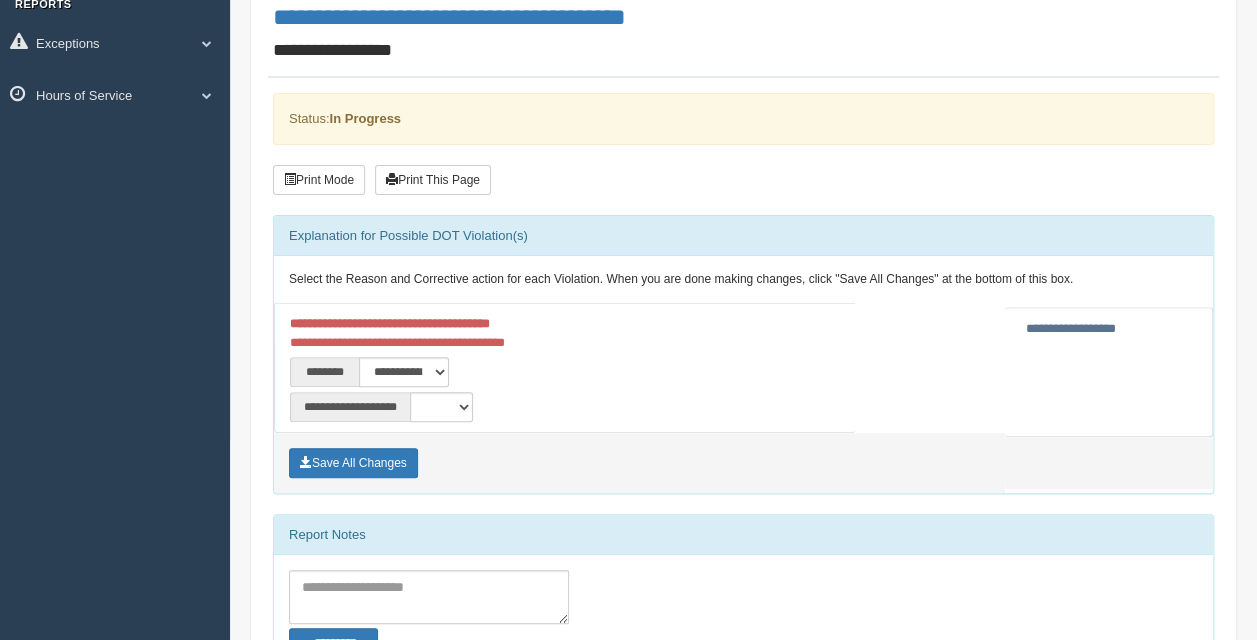 click on "**********" at bounding box center [470, 333] 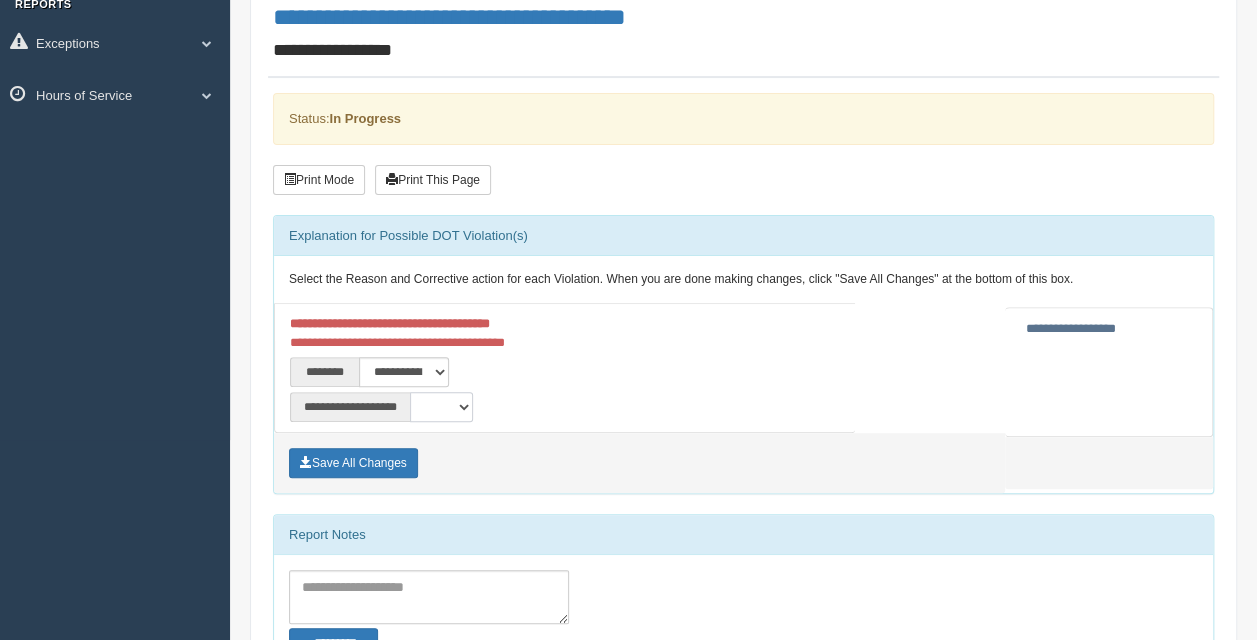 click on "**********" at bounding box center [441, 407] 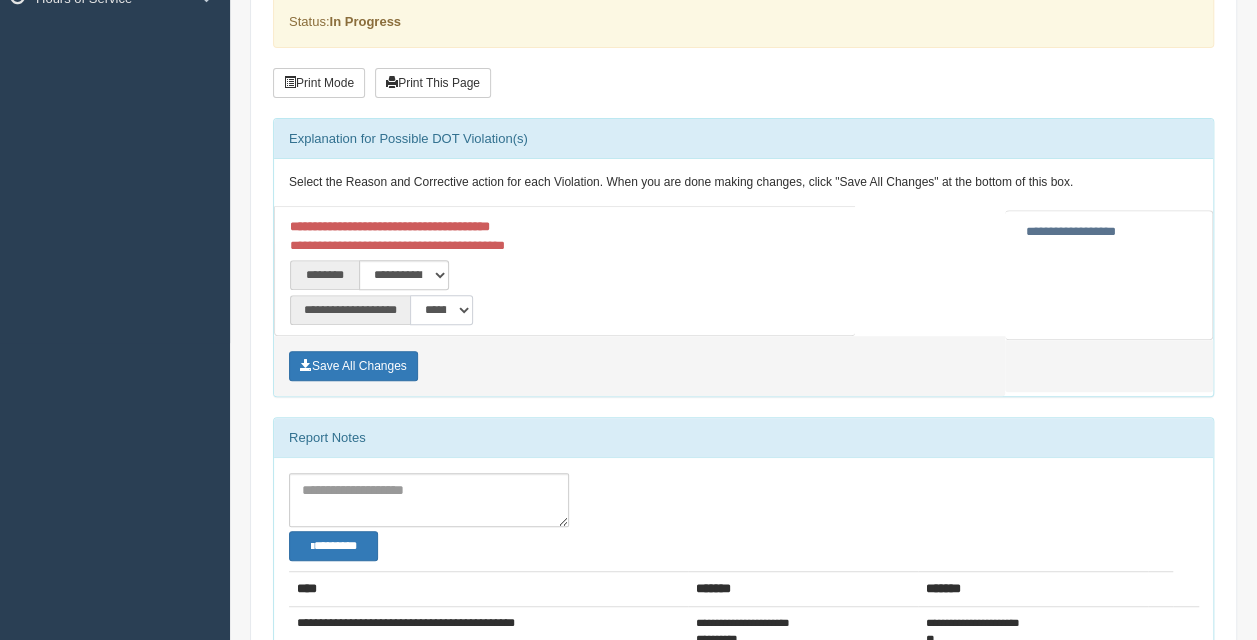 scroll, scrollTop: 300, scrollLeft: 0, axis: vertical 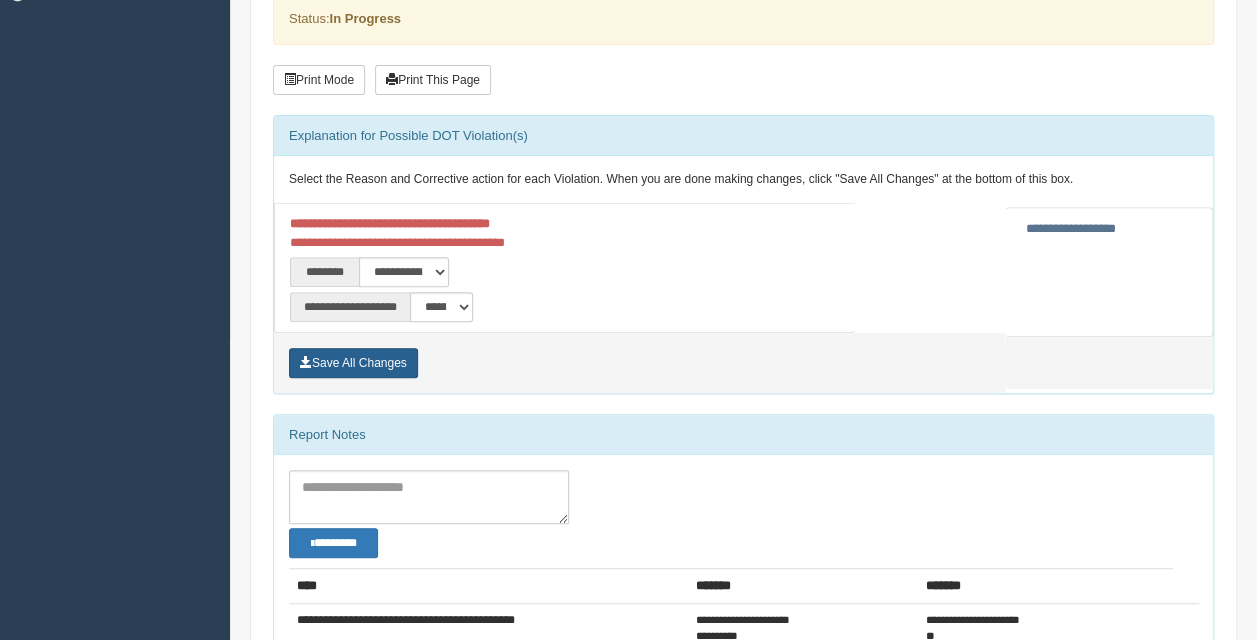 click on "Save All Changes" at bounding box center [353, 363] 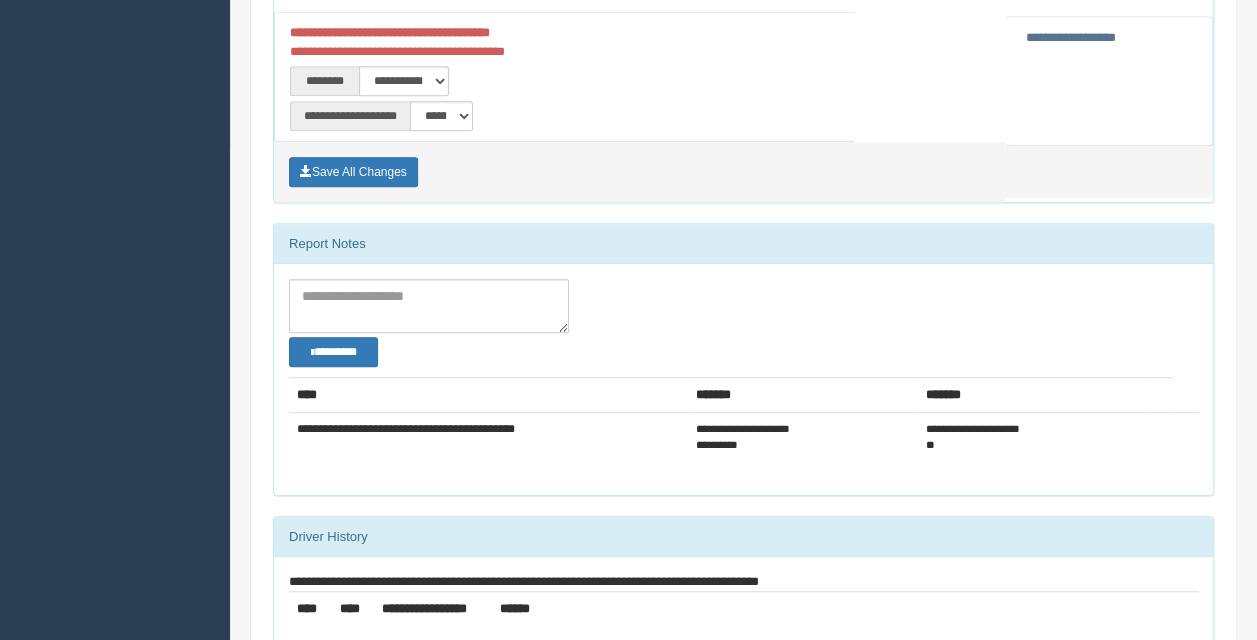 scroll, scrollTop: 500, scrollLeft: 0, axis: vertical 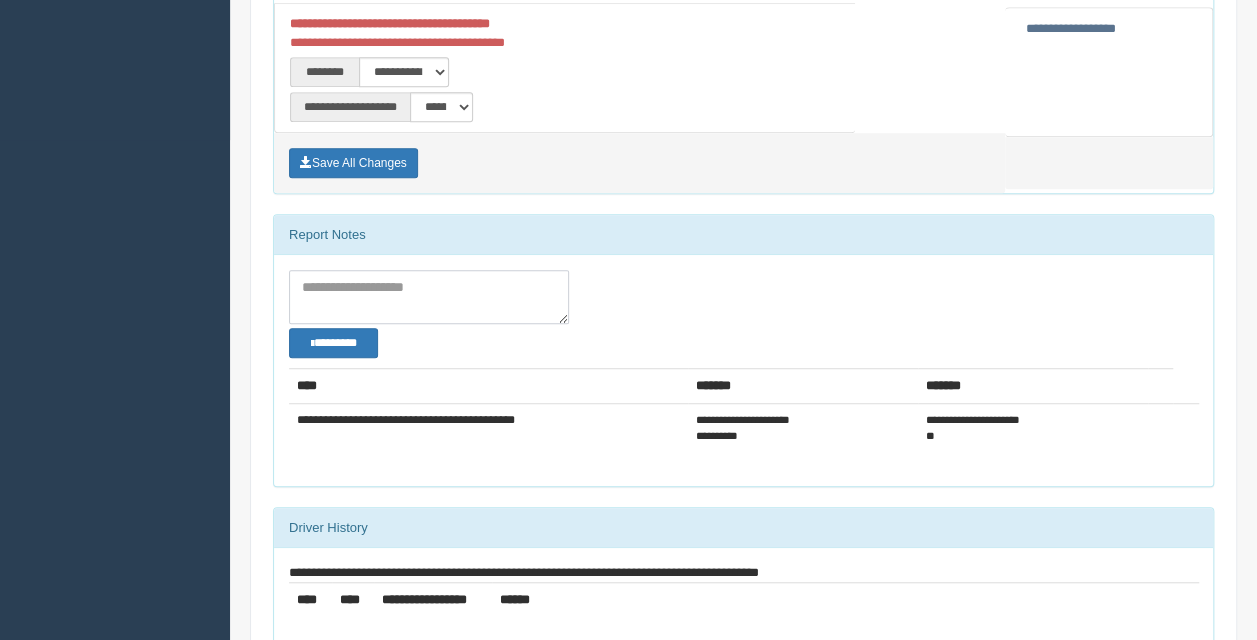 click at bounding box center [429, 297] 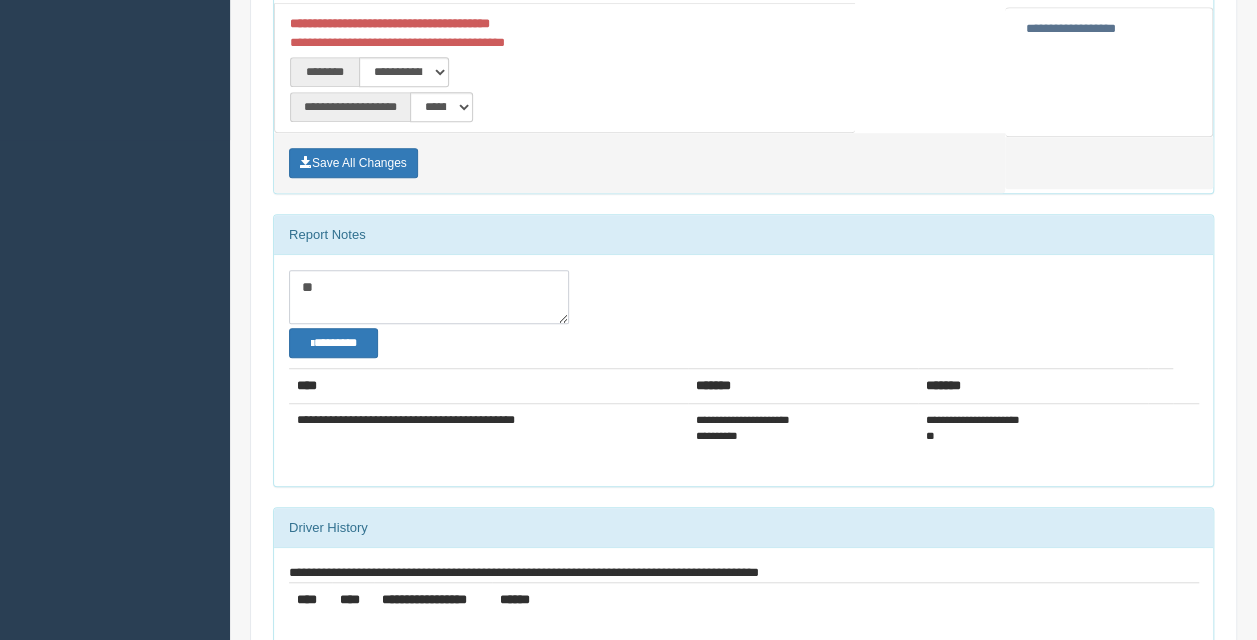 type on "*" 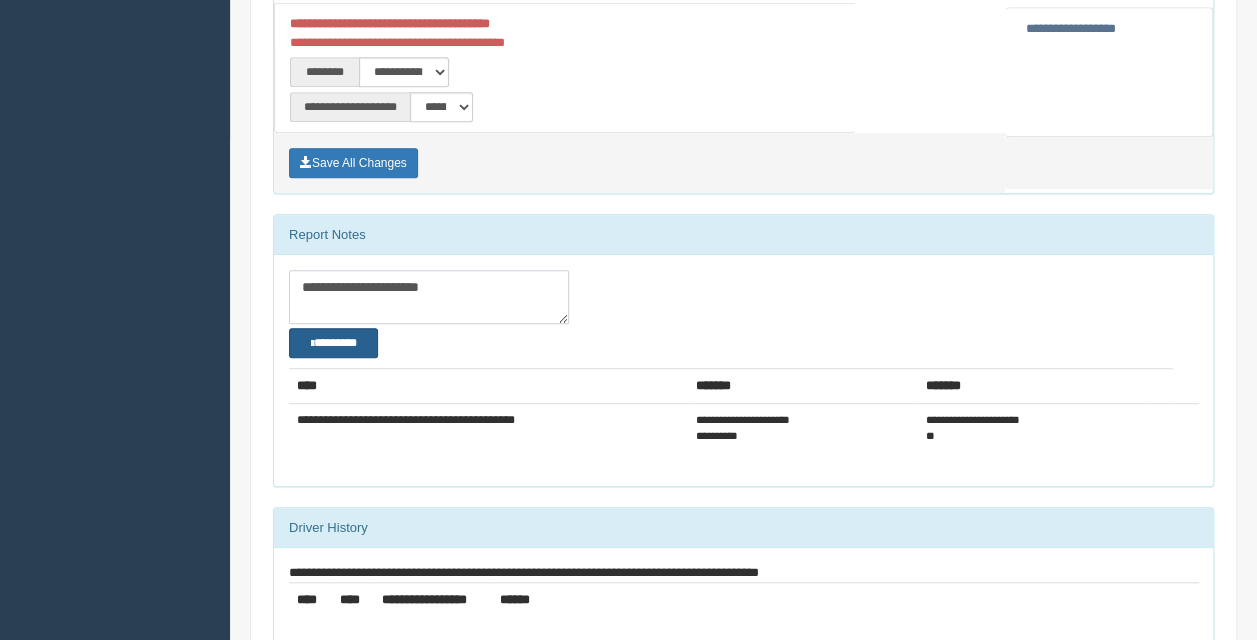 type on "**********" 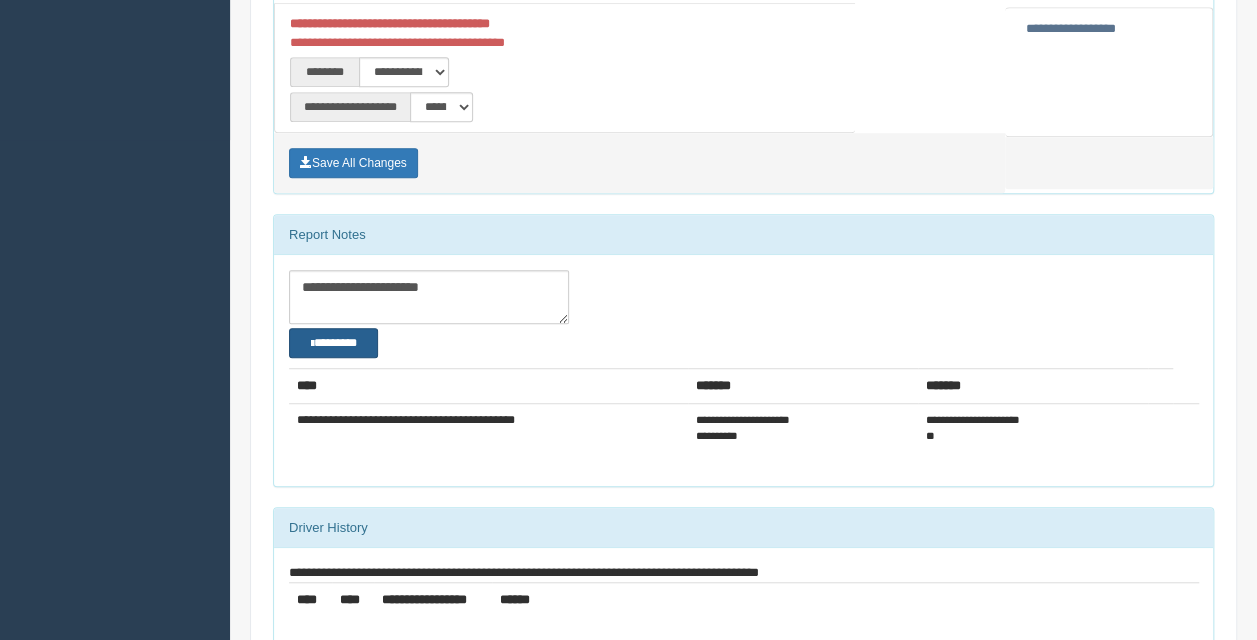 click on "********" at bounding box center [333, 342] 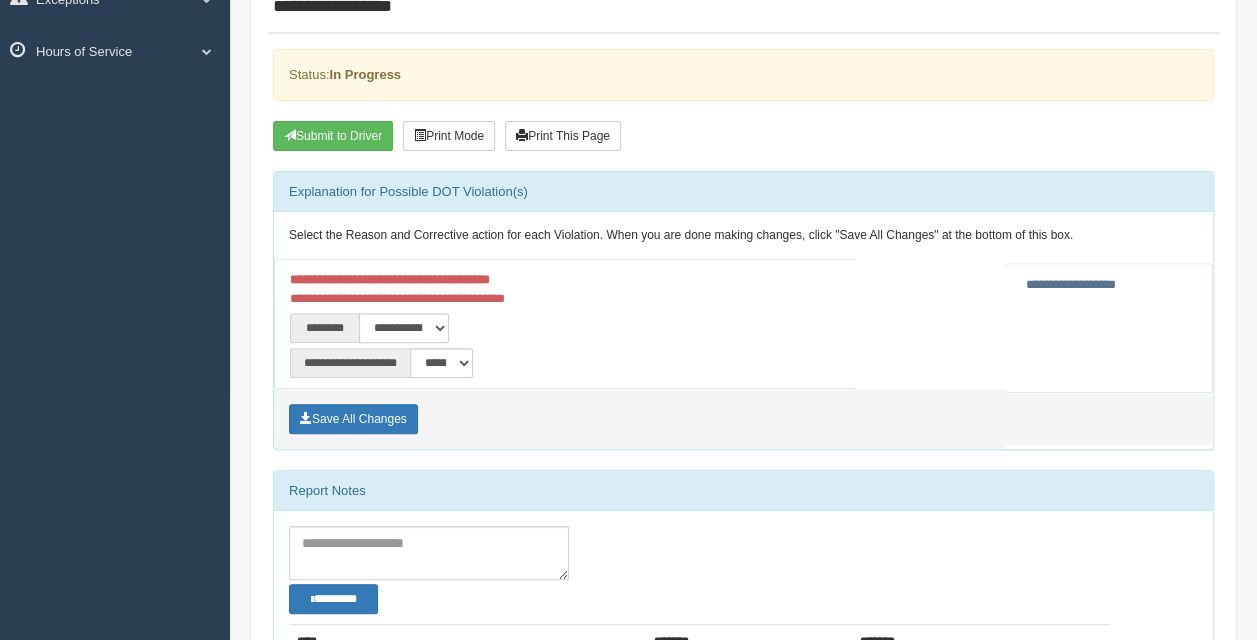 scroll, scrollTop: 200, scrollLeft: 0, axis: vertical 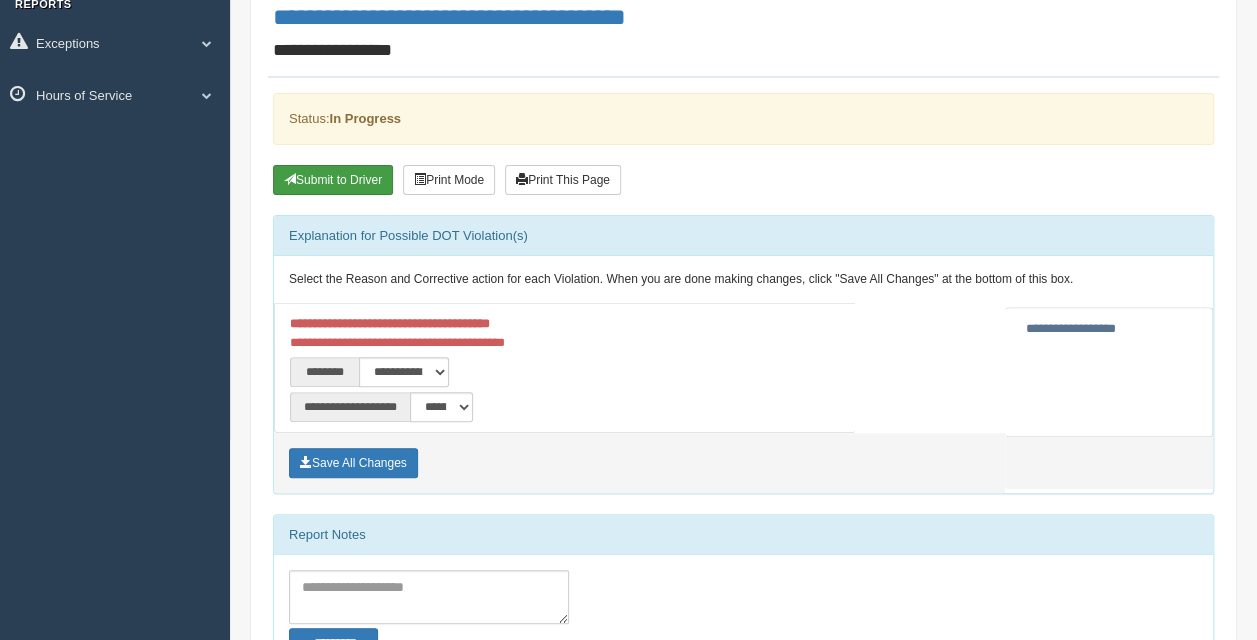 click on "Submit to Driver" at bounding box center [333, 180] 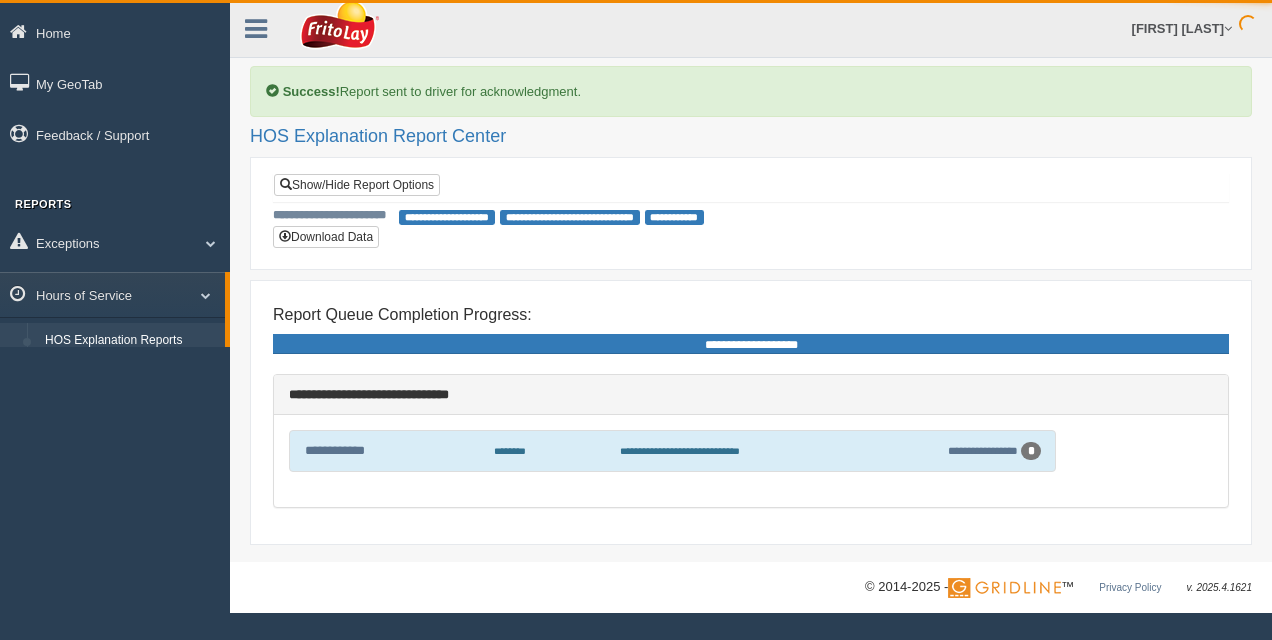 scroll, scrollTop: 0, scrollLeft: 0, axis: both 